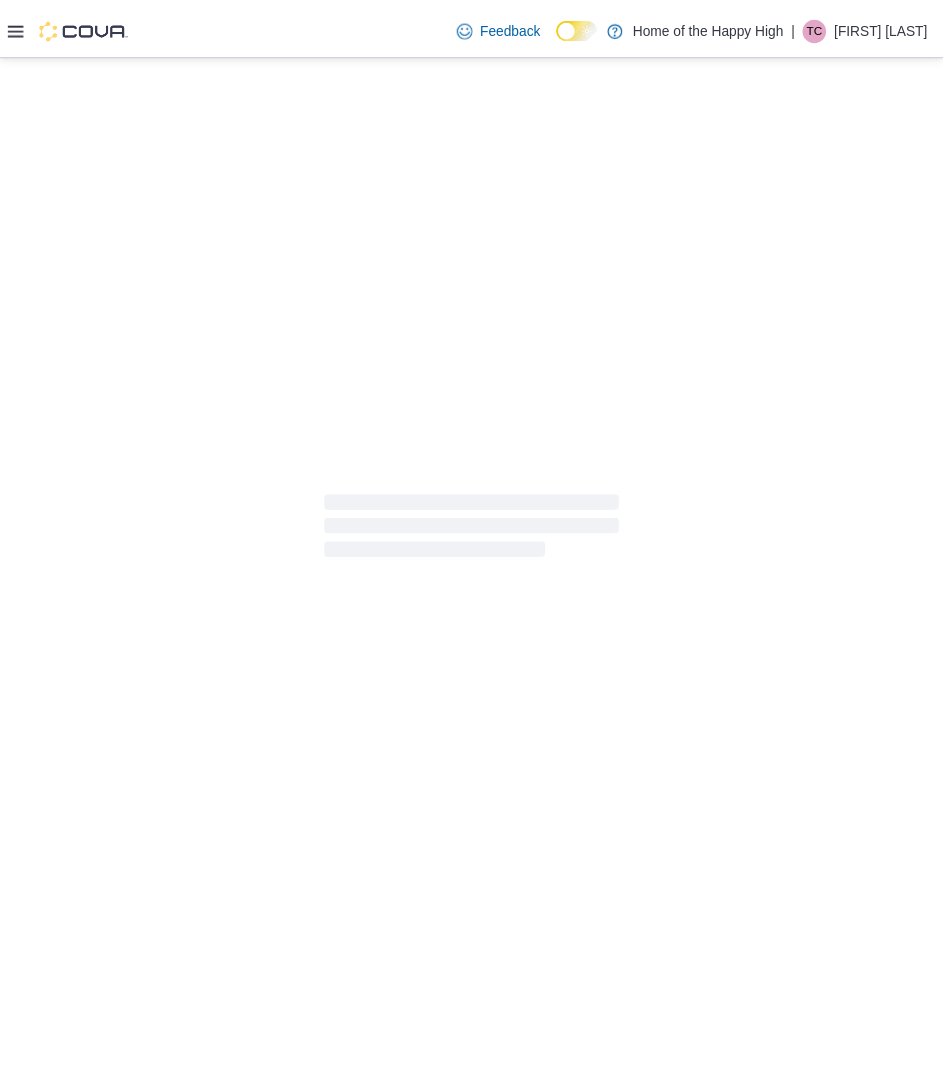 scroll, scrollTop: 0, scrollLeft: 0, axis: both 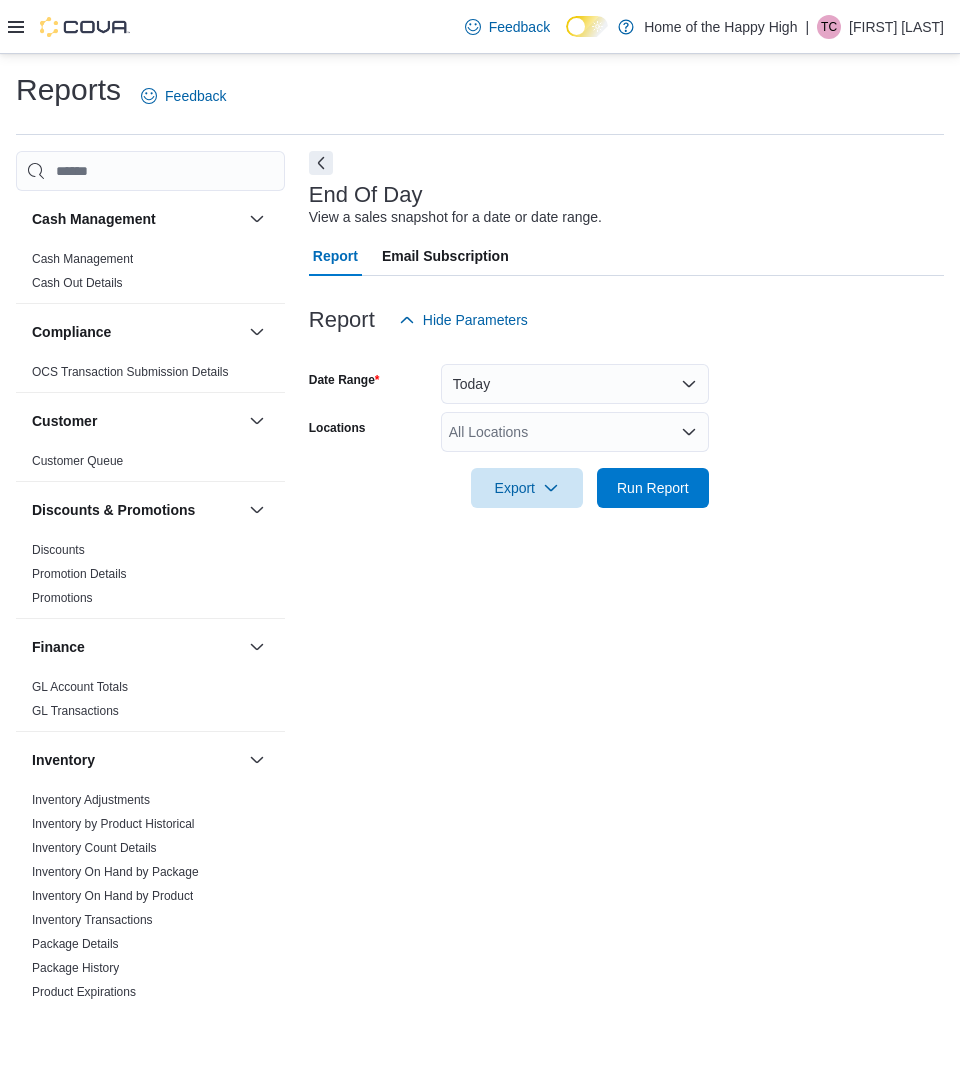click at bounding box center [69, 26] 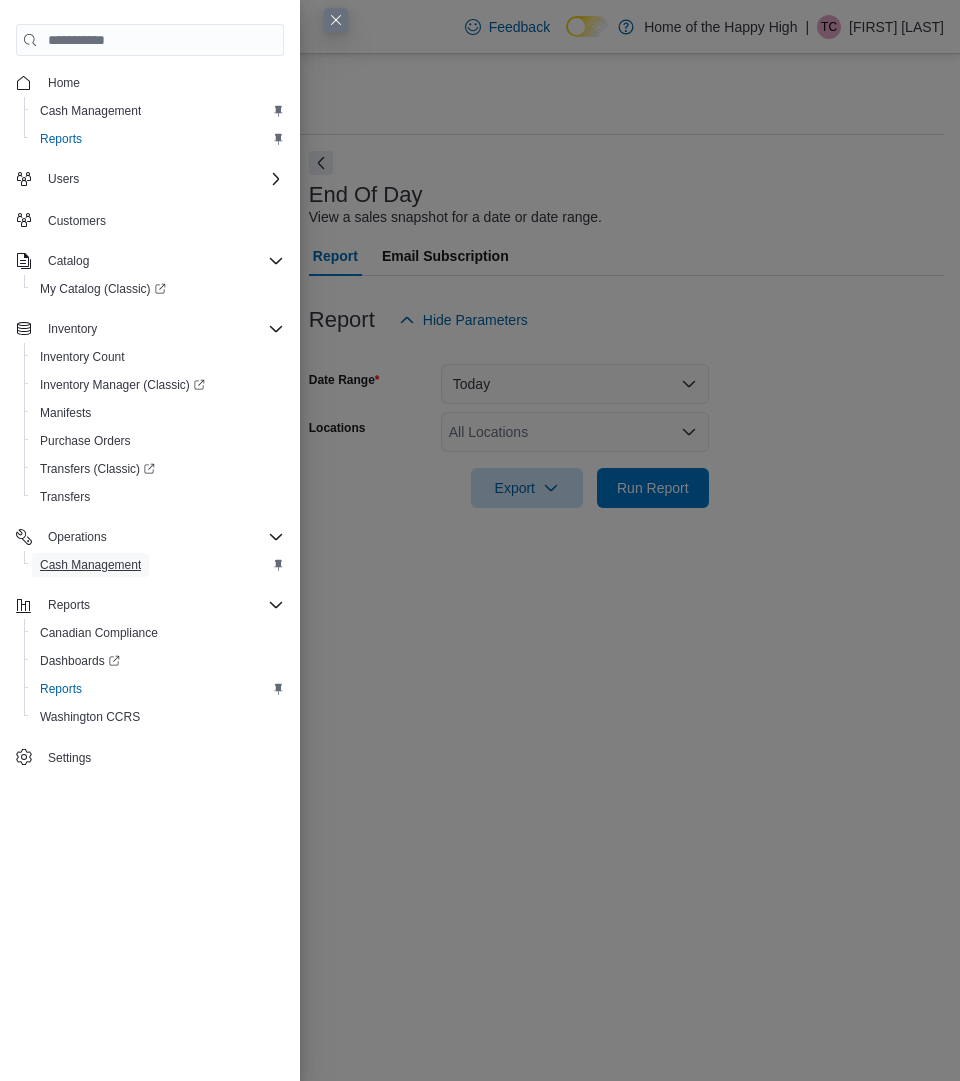 click on "Cash Management" at bounding box center [90, 565] 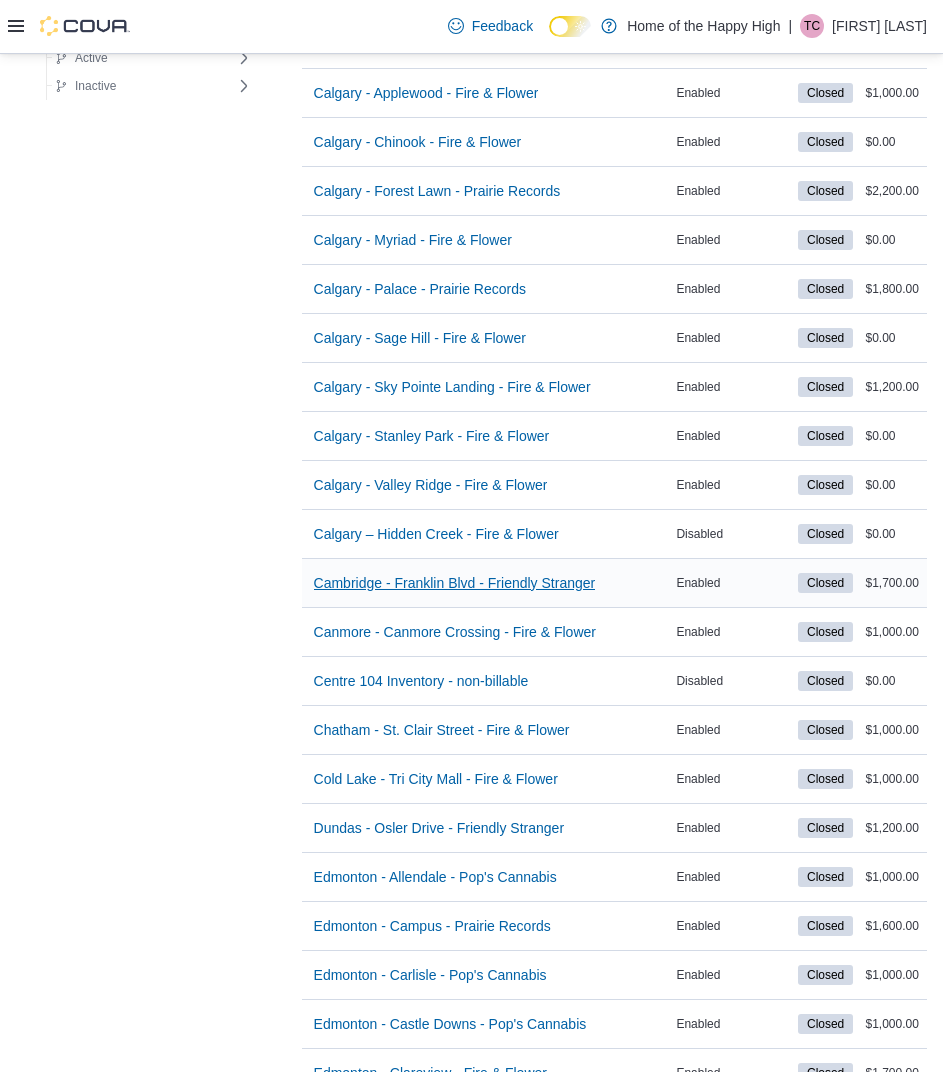 scroll, scrollTop: 800, scrollLeft: 0, axis: vertical 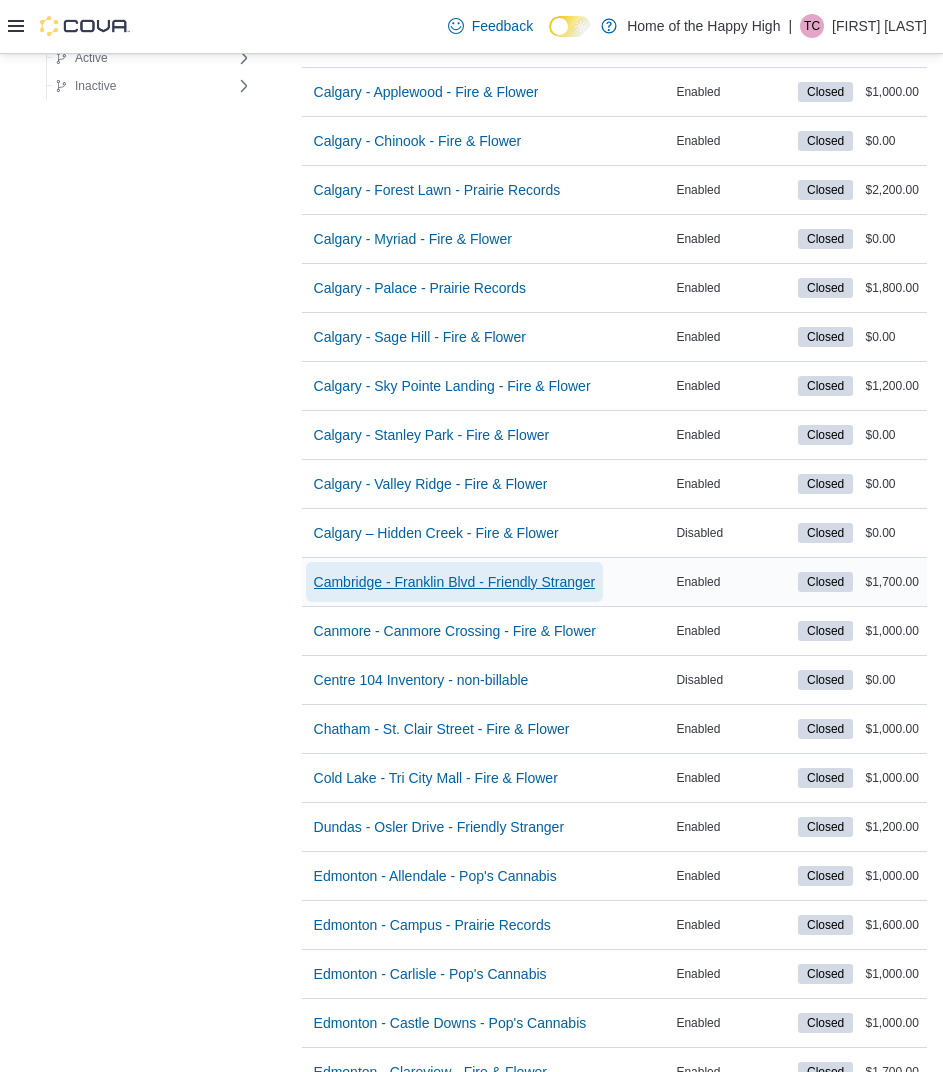 click on "Cambridge - Franklin Blvd - Friendly Stranger" at bounding box center (455, 582) 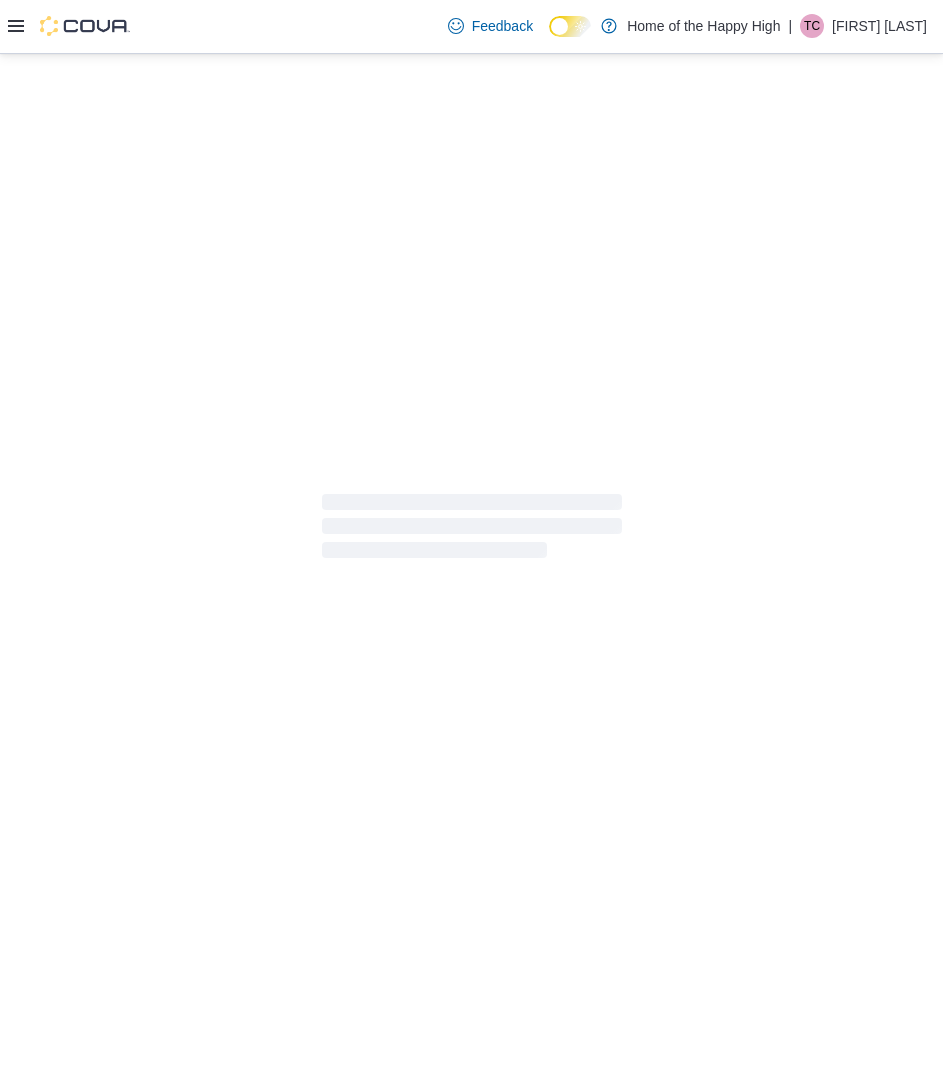 scroll, scrollTop: 0, scrollLeft: 0, axis: both 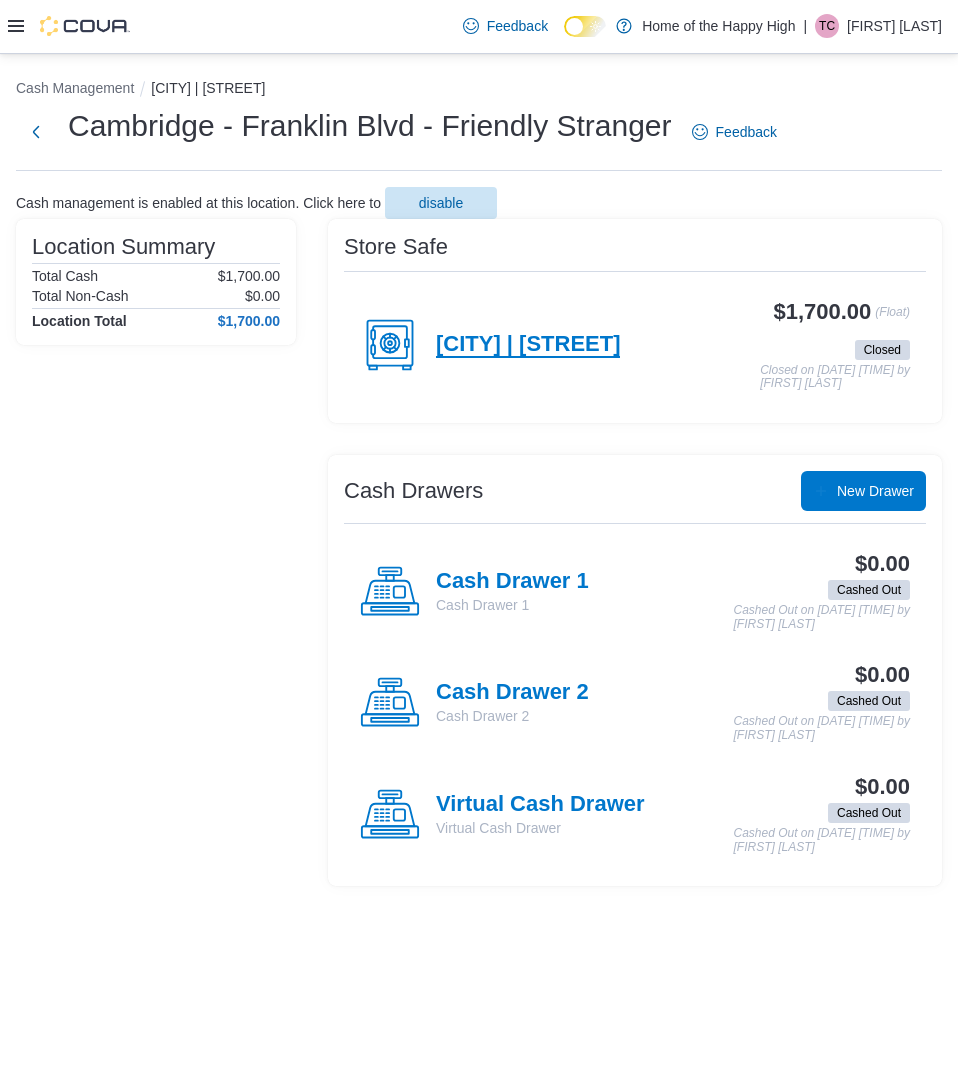 click on "[CITY] | [STREET]" at bounding box center [528, 345] 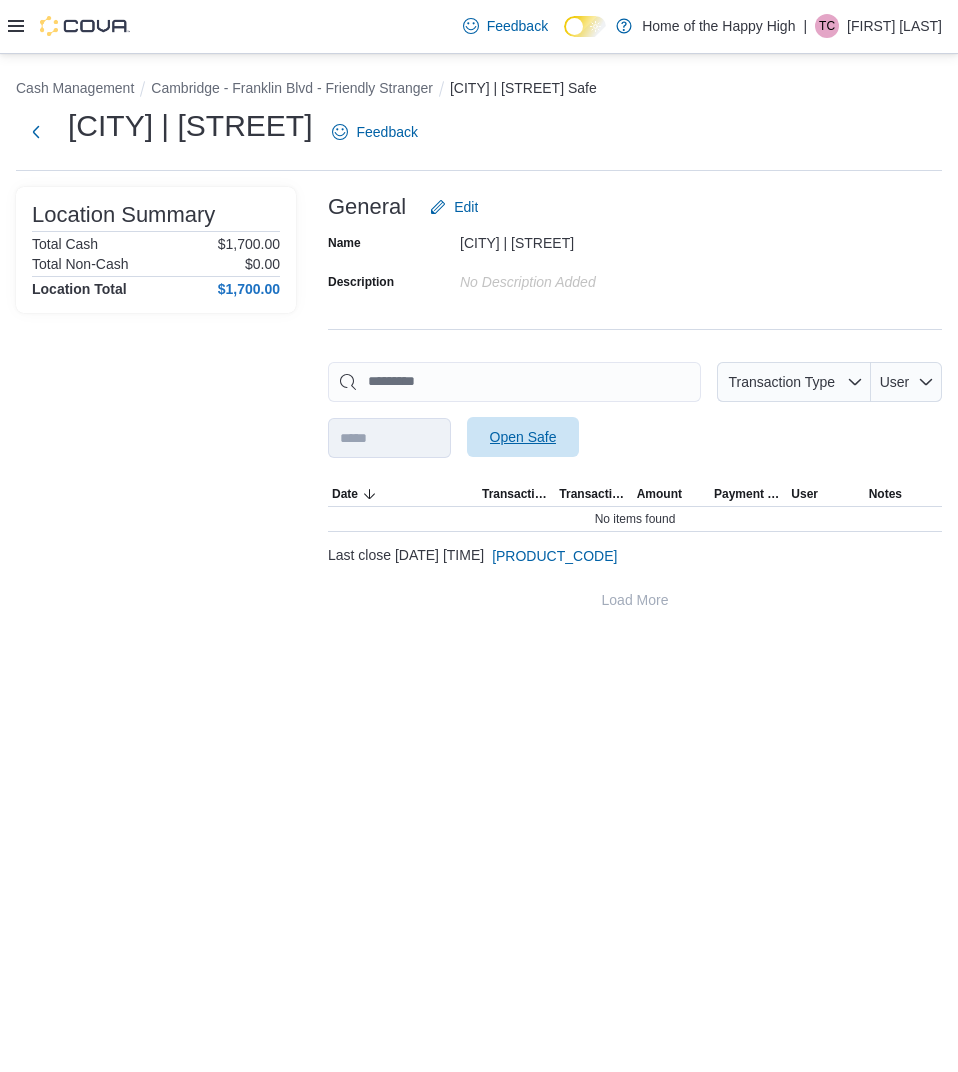 click on "Open Safe" at bounding box center [523, 437] 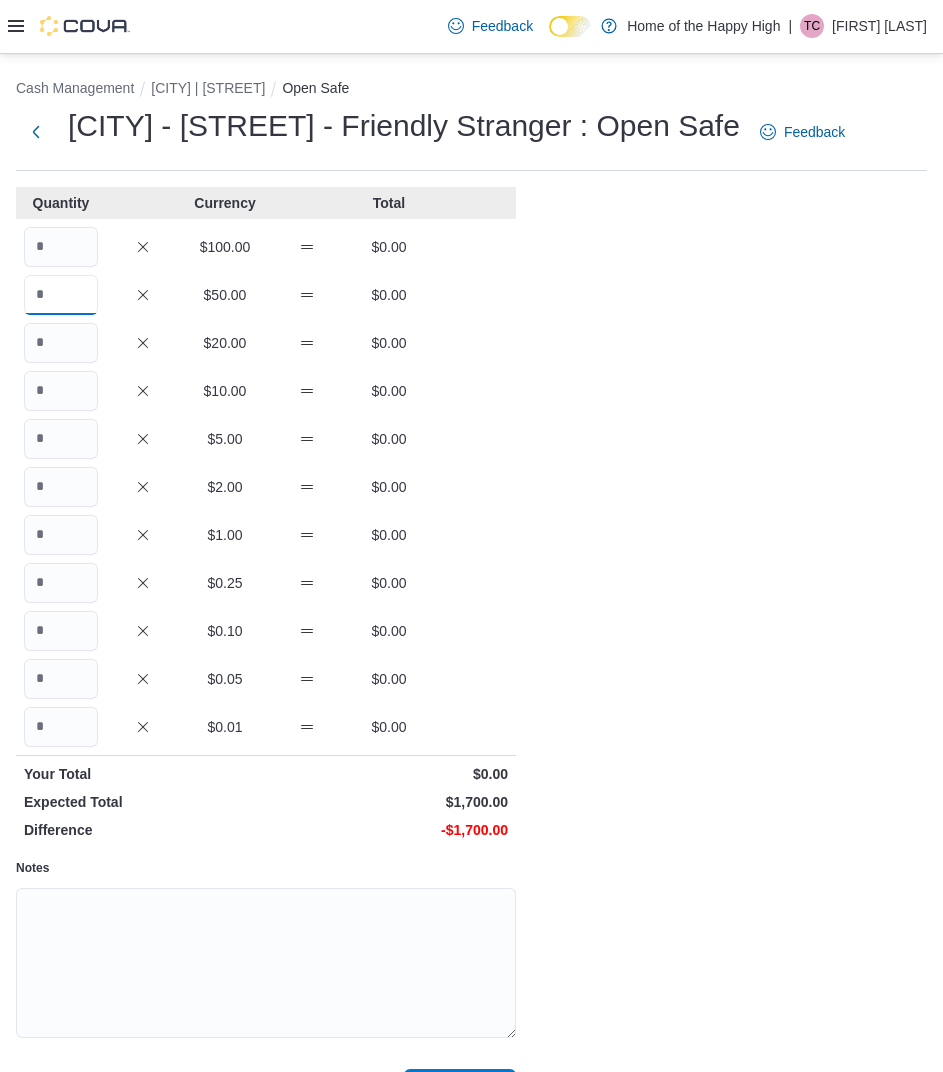 click at bounding box center (61, 295) 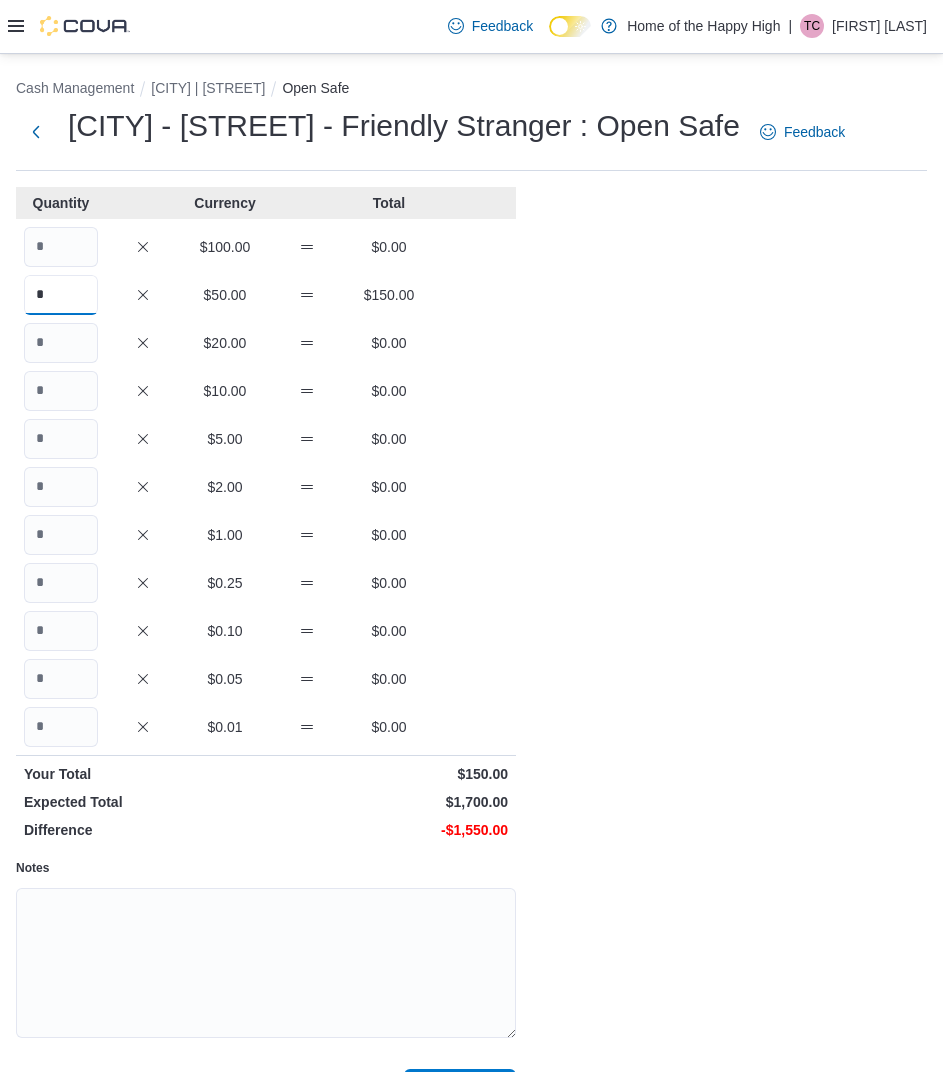 type on "*" 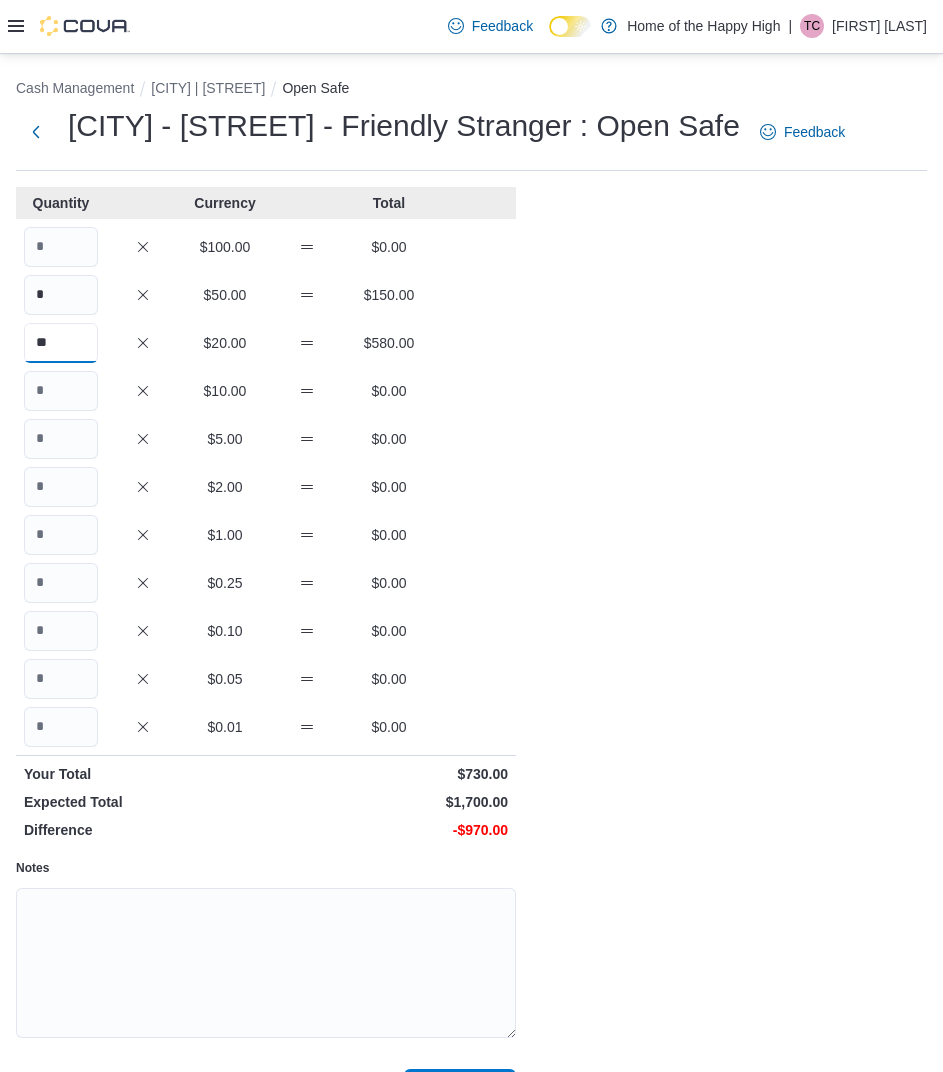 type on "**" 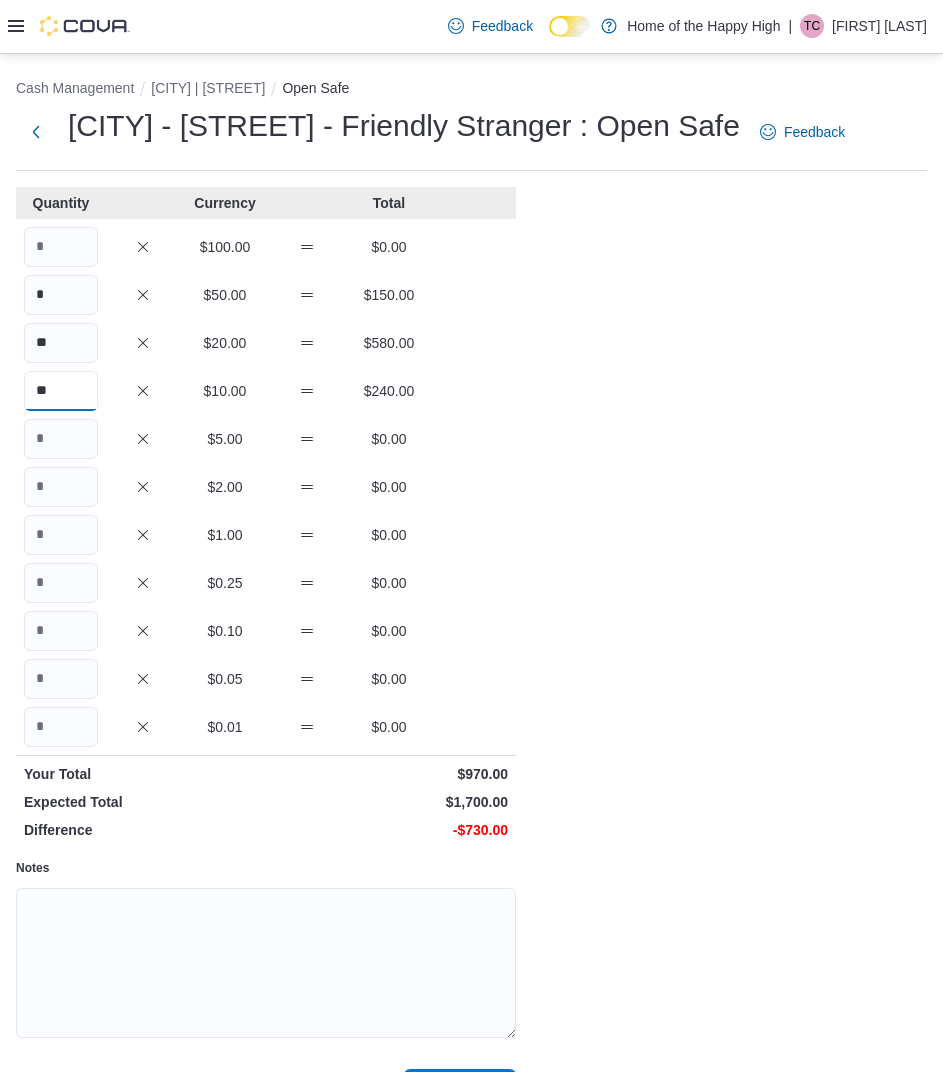 type on "**" 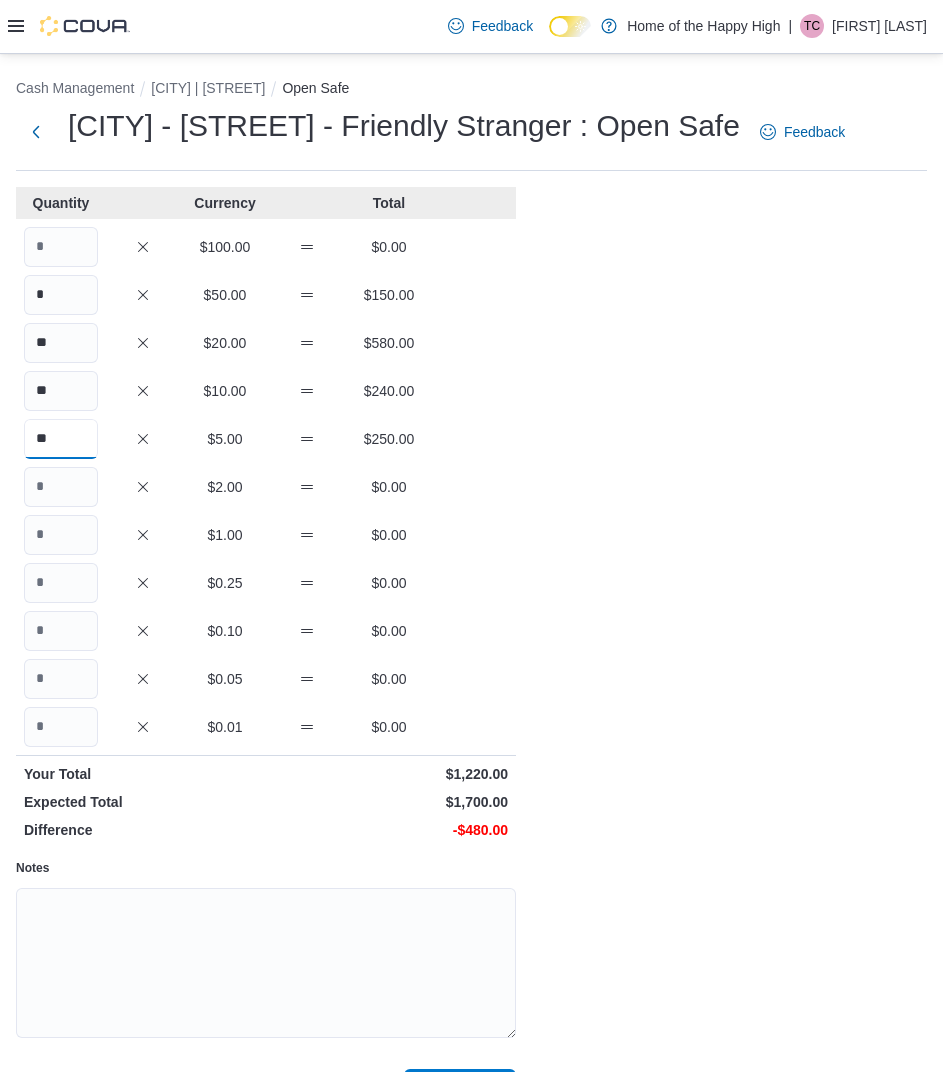 type on "**" 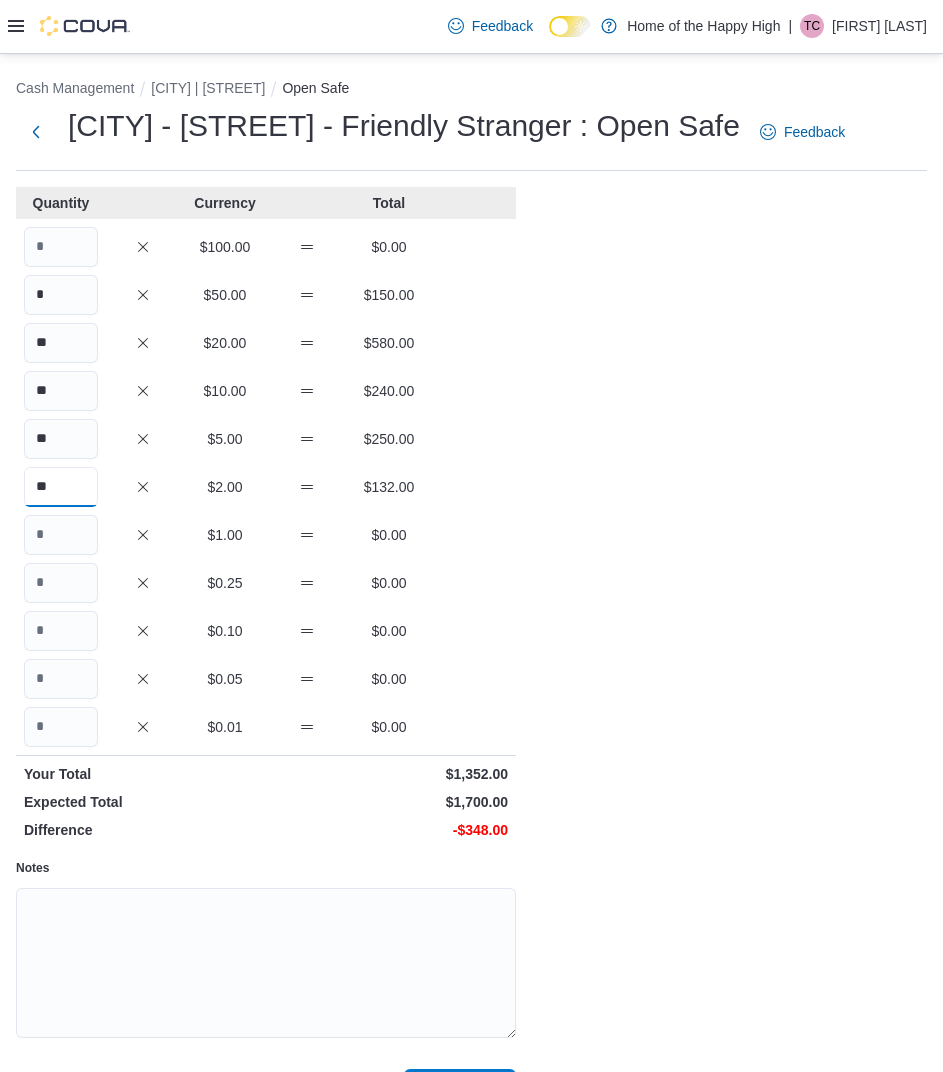 type on "**" 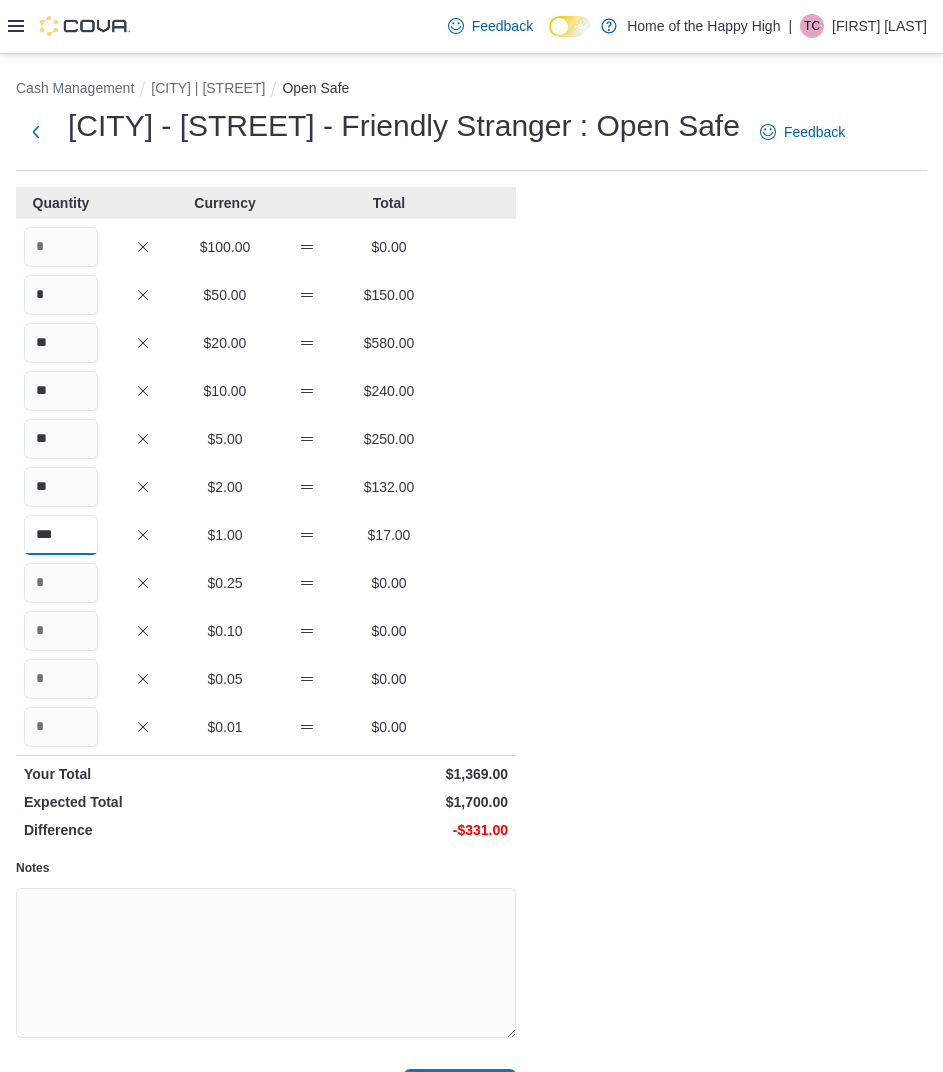 type on "***" 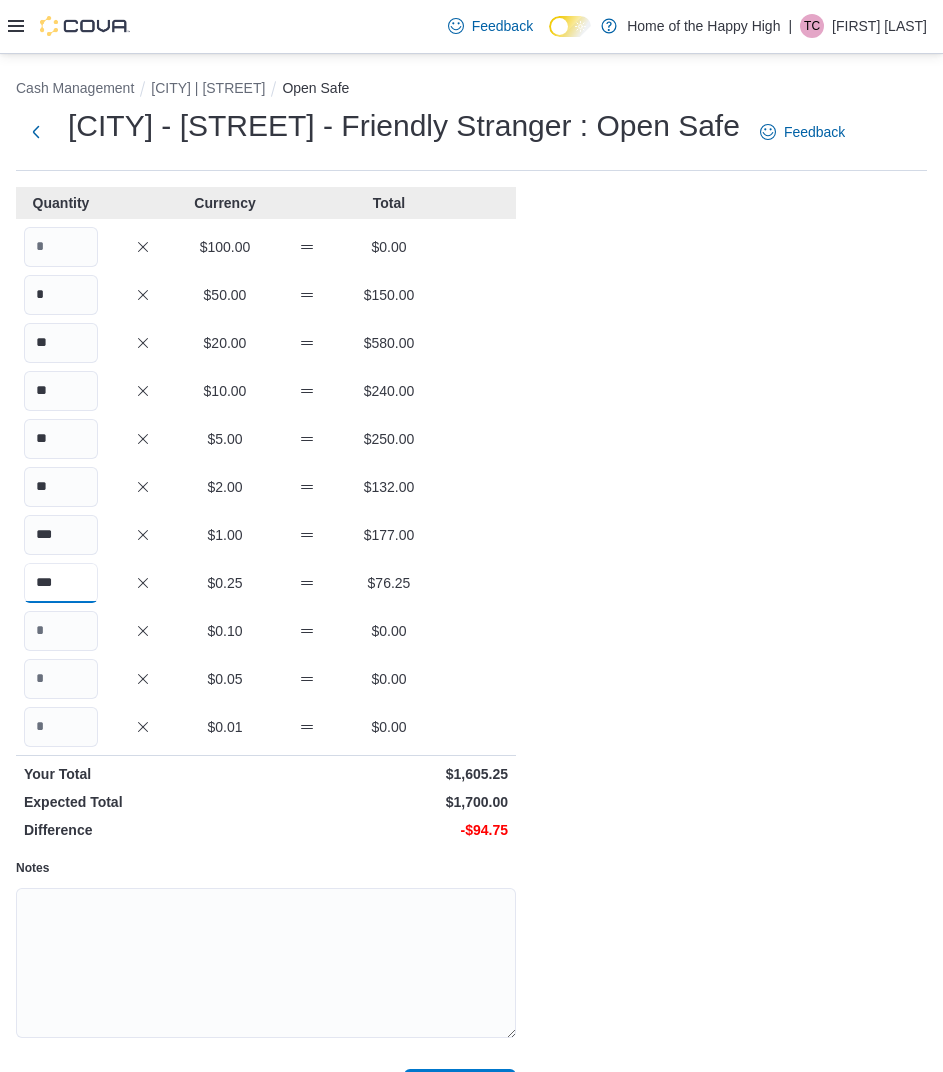 type on "***" 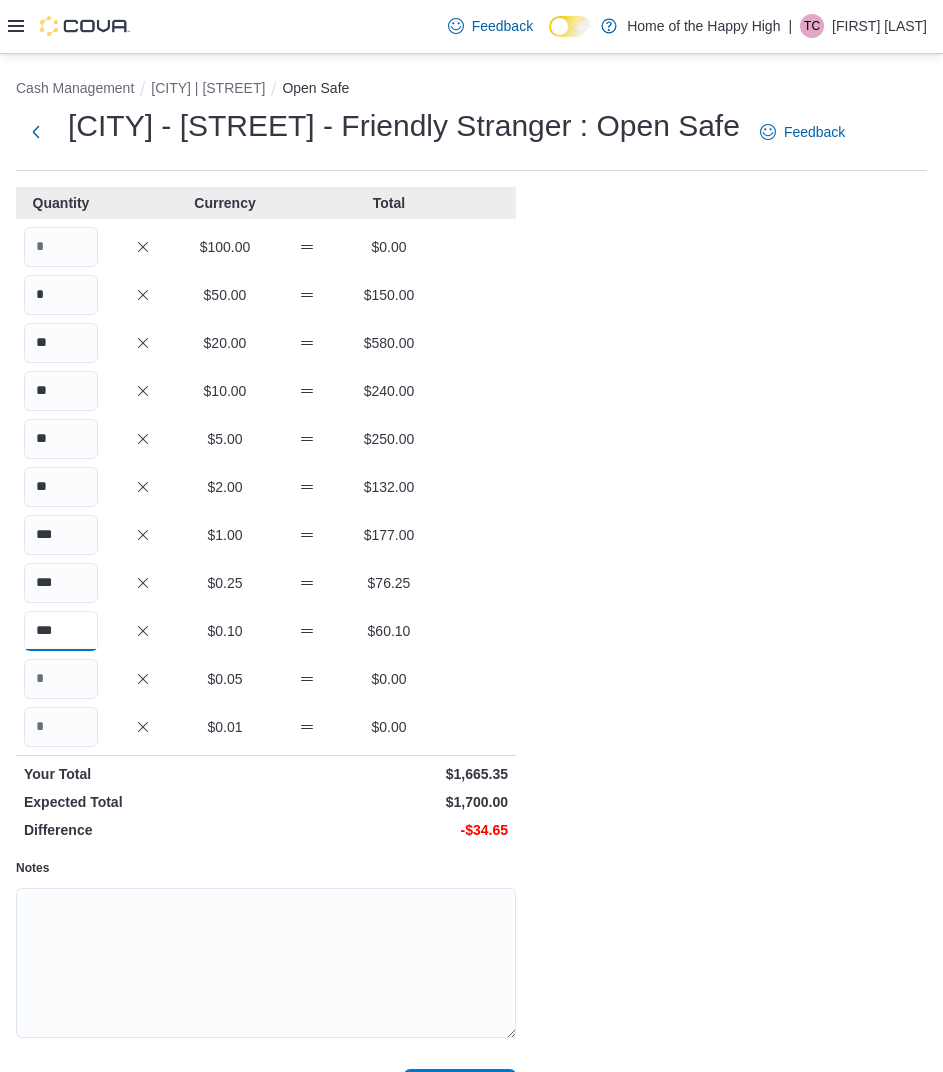 type on "***" 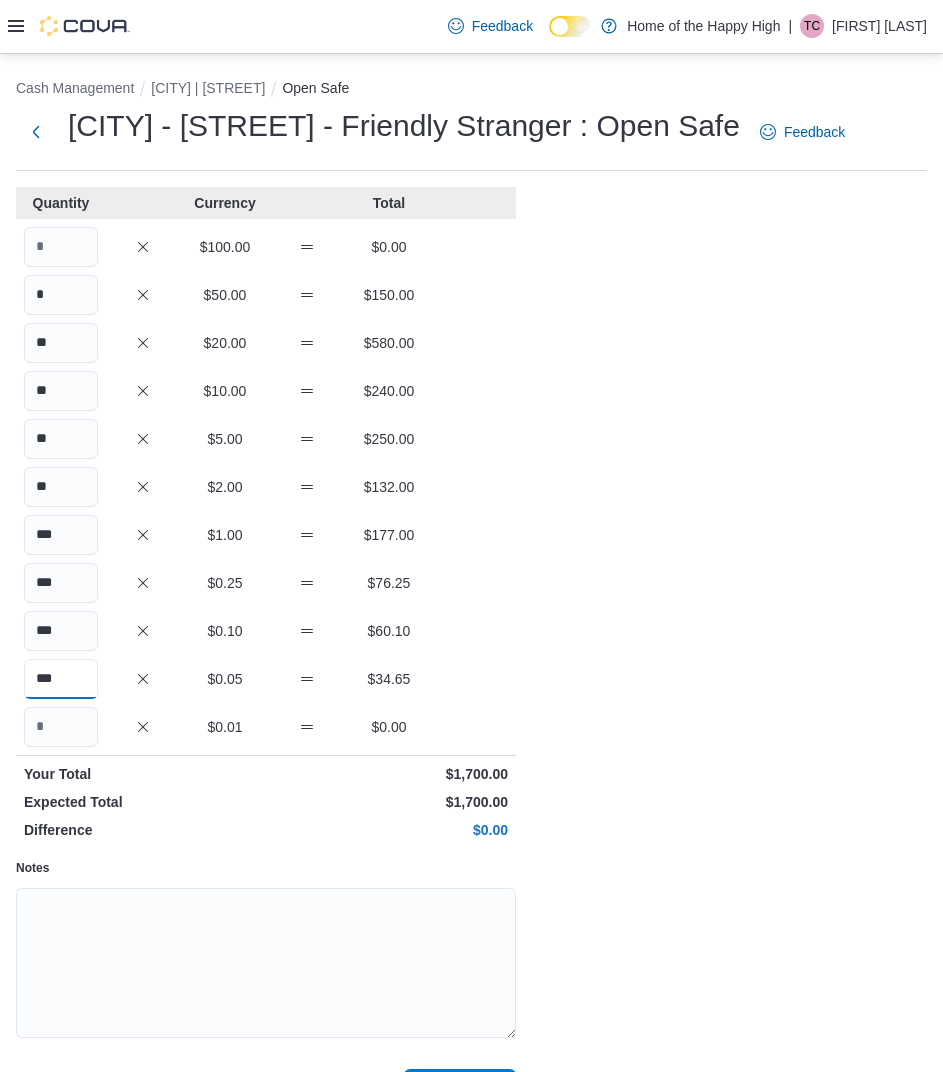 type on "***" 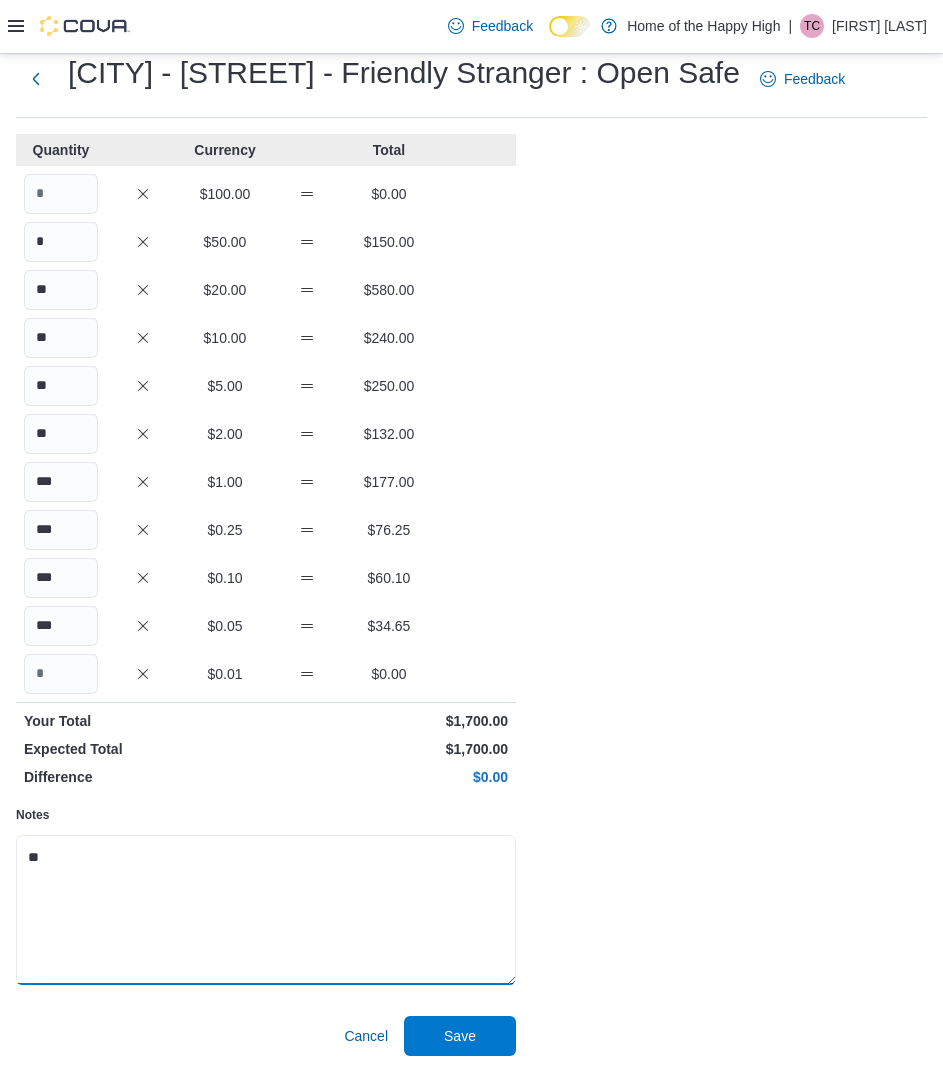 scroll, scrollTop: 93, scrollLeft: 0, axis: vertical 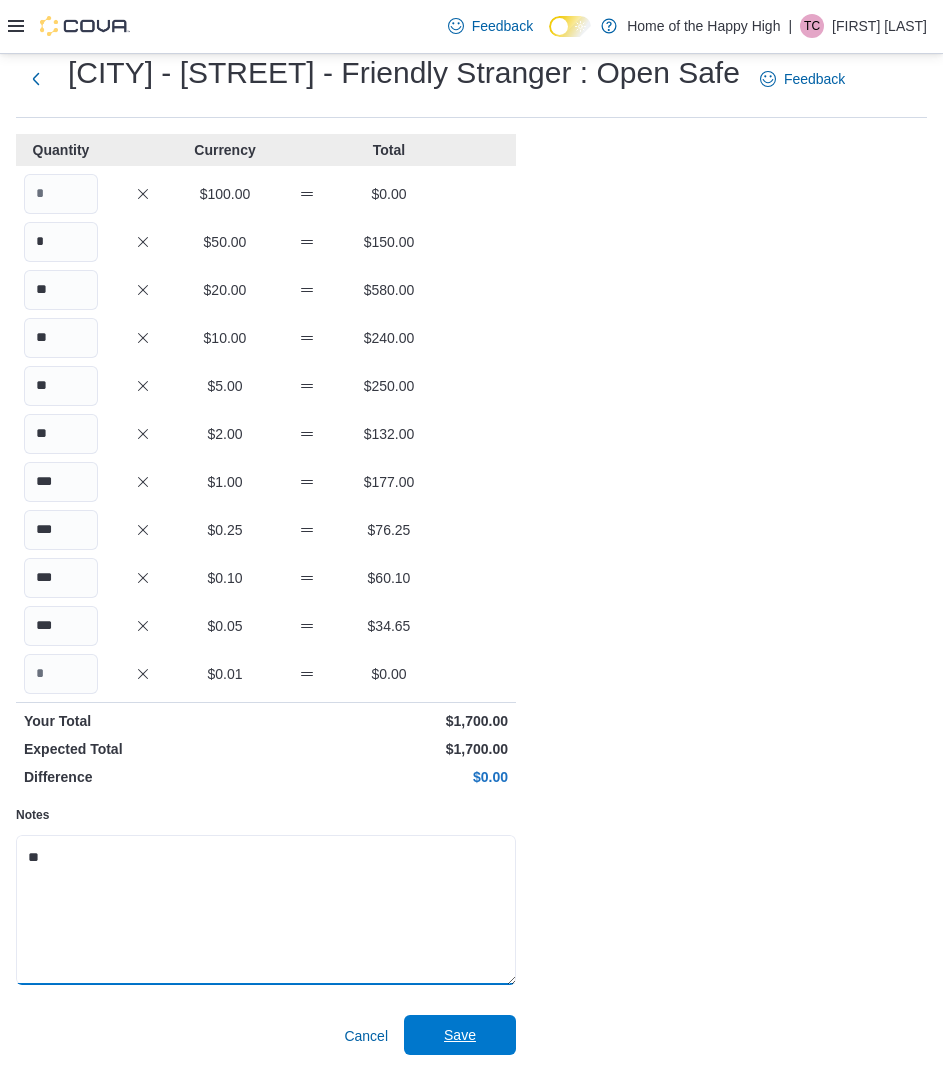 type on "**" 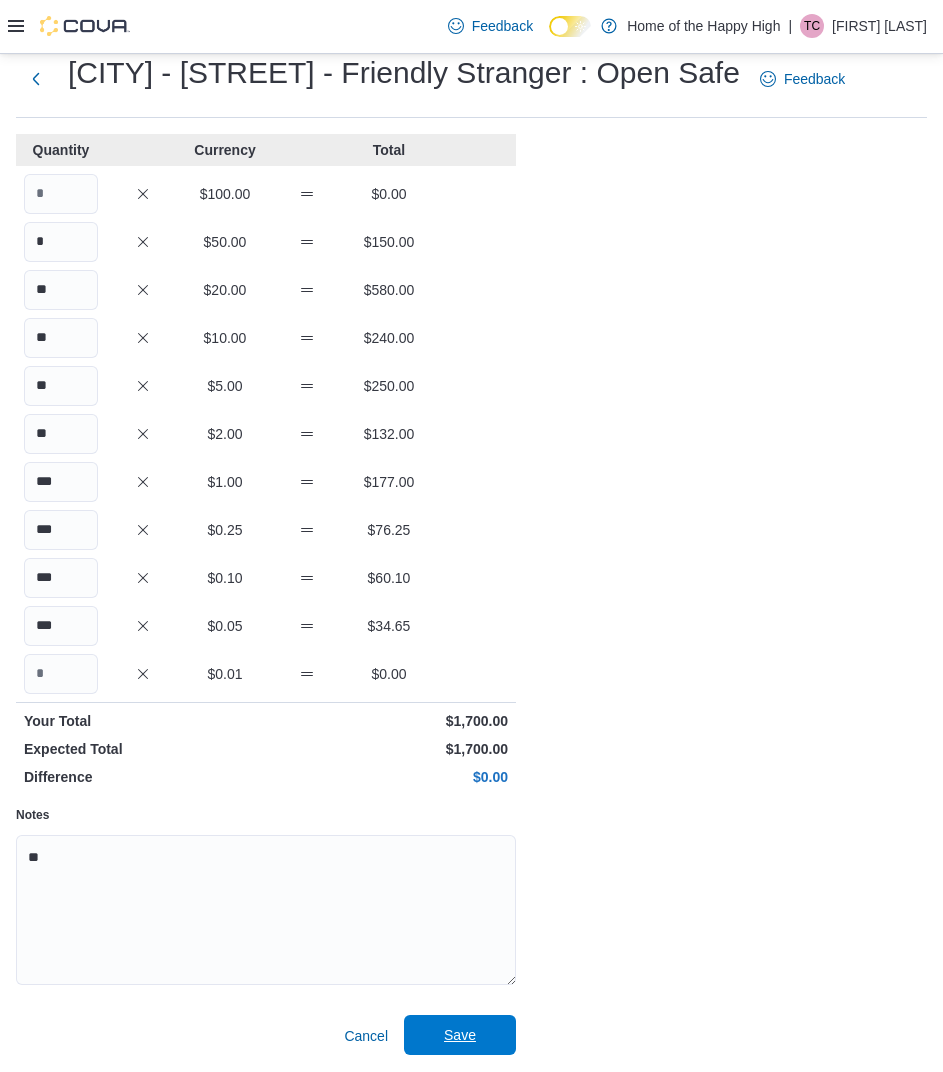 click on "Save" at bounding box center (460, 1035) 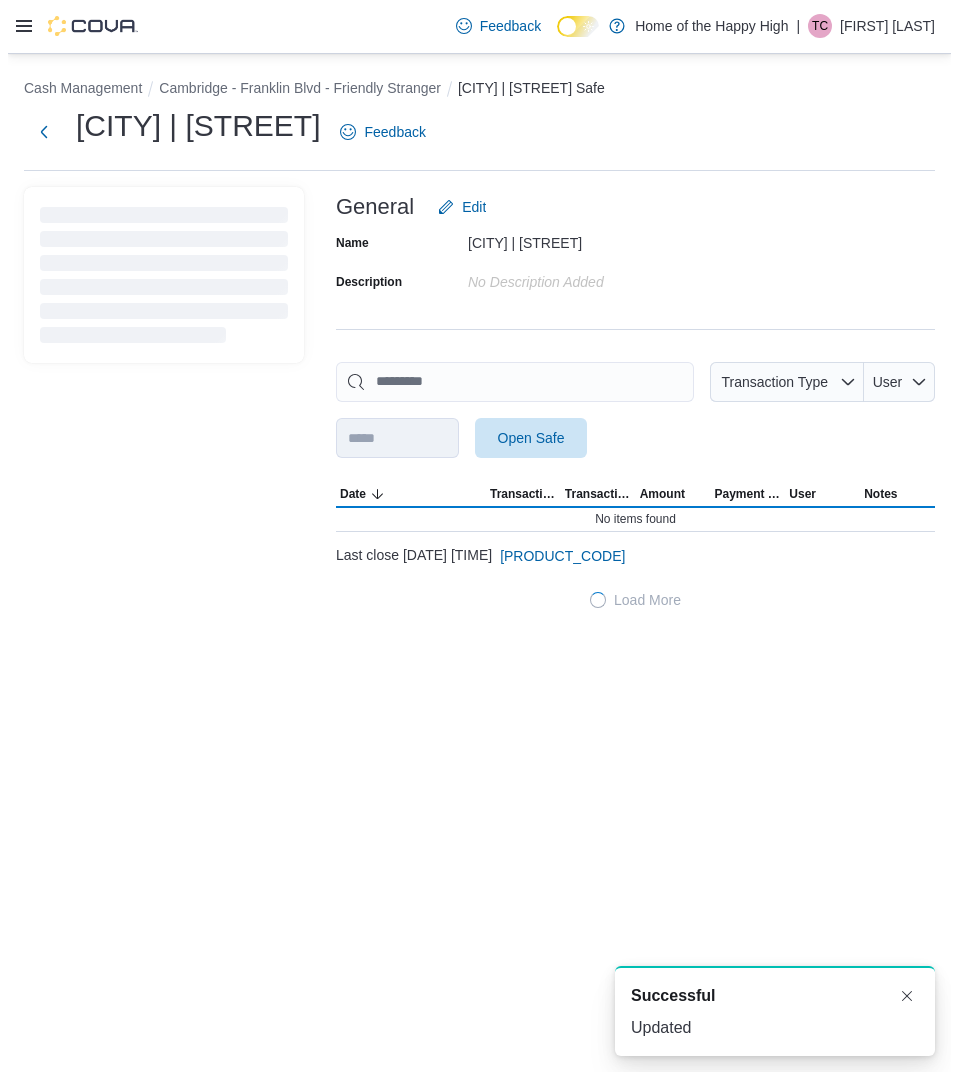 scroll, scrollTop: 0, scrollLeft: 0, axis: both 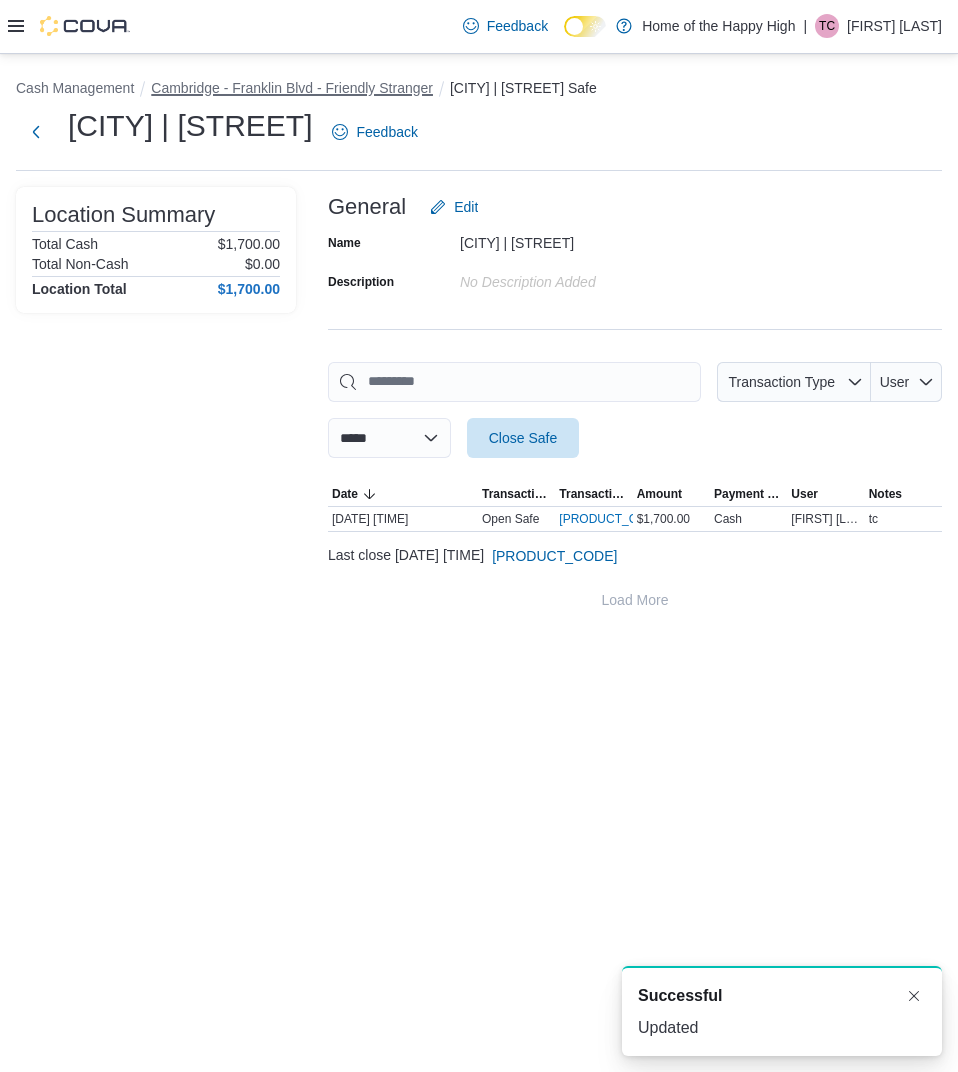 click on "Cambridge - Franklin Blvd - Friendly Stranger" at bounding box center [292, 88] 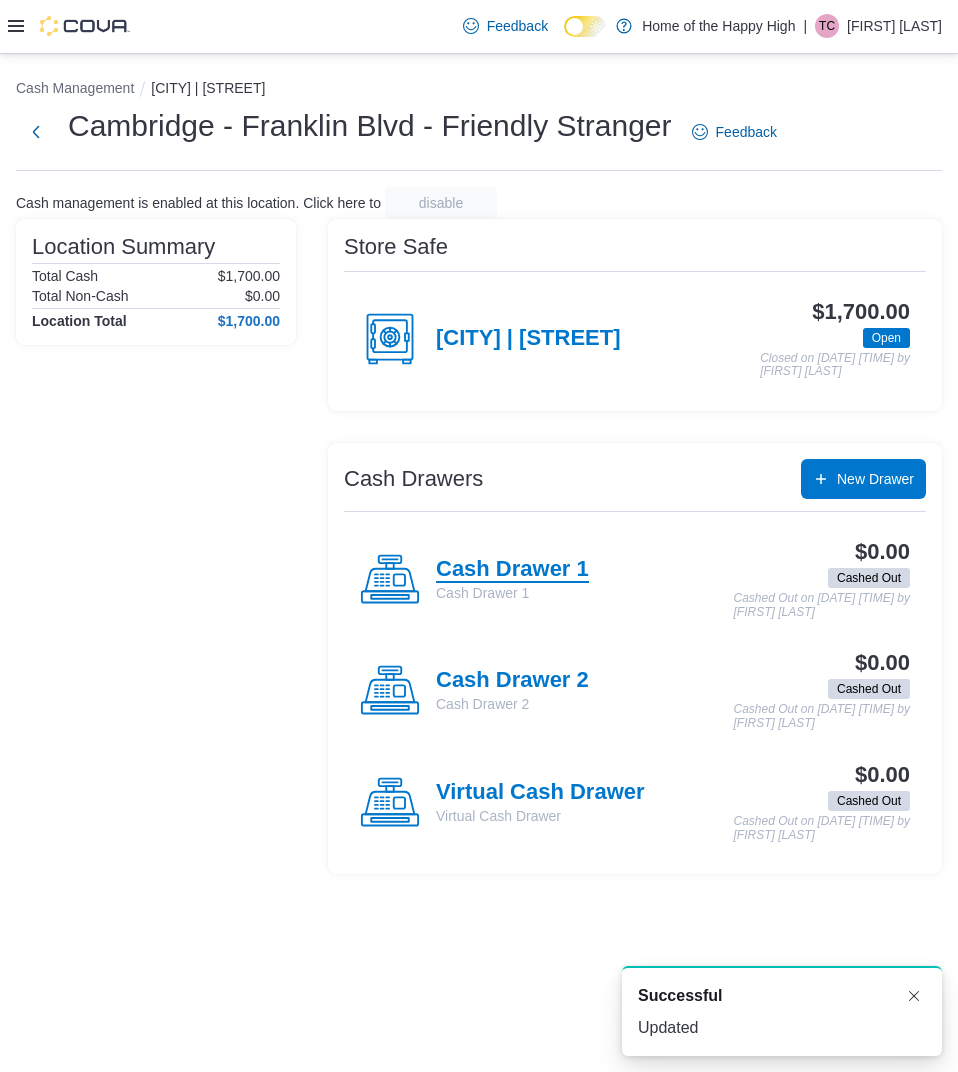 click on "Cash Drawer 1" at bounding box center [512, 570] 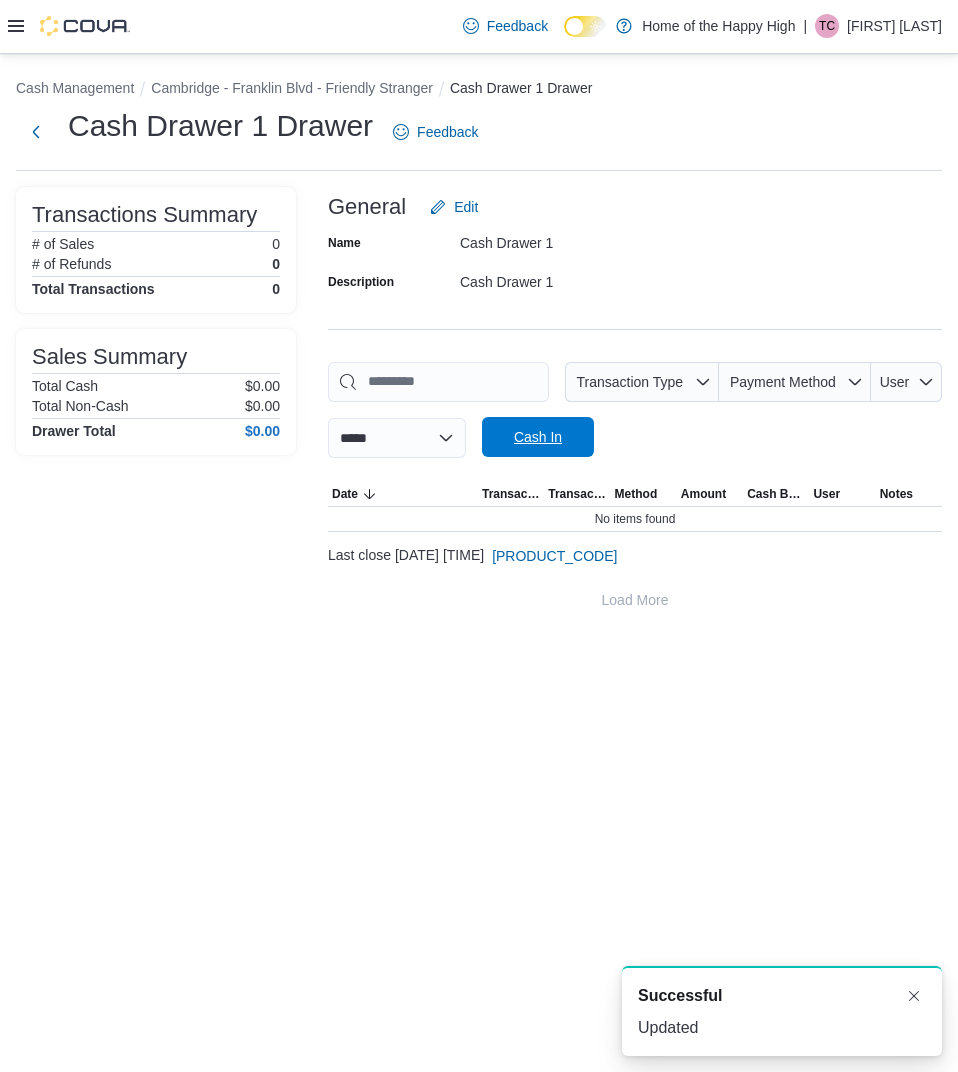 click on "Cash In" at bounding box center (538, 437) 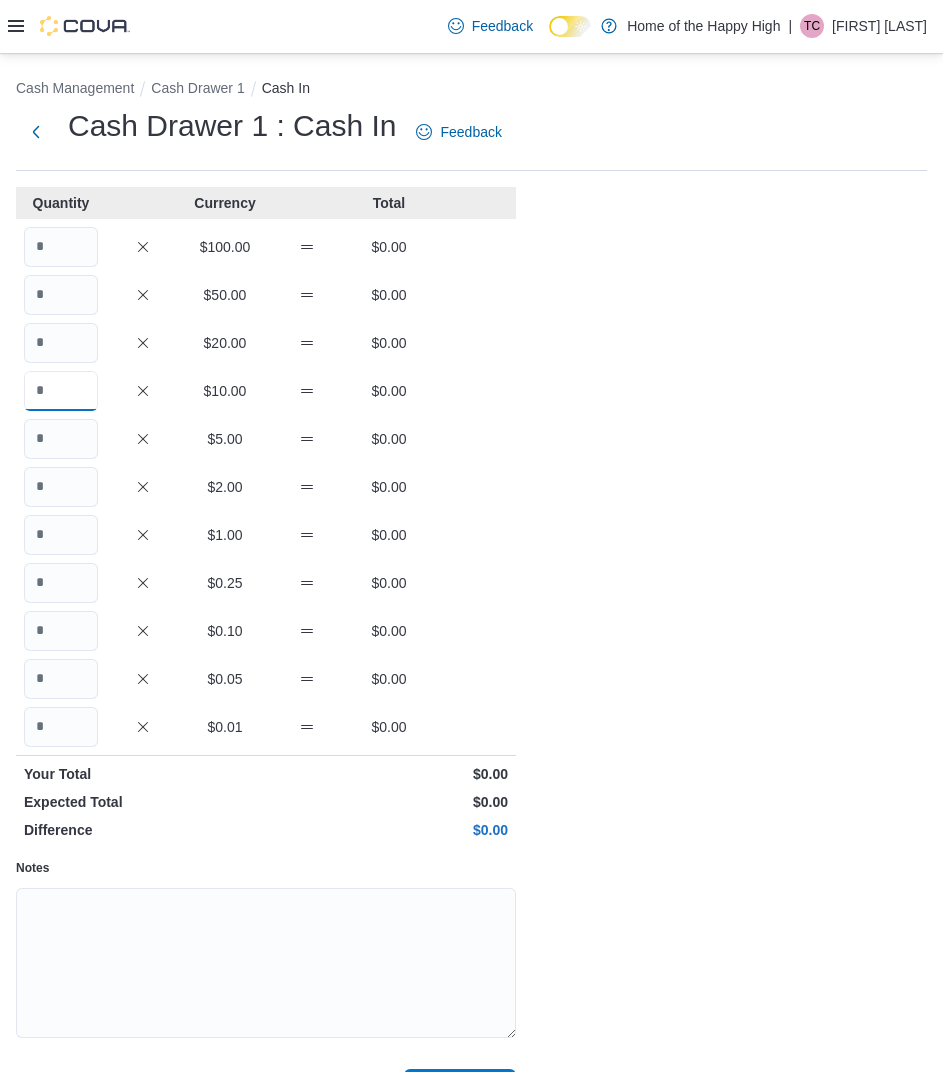 click at bounding box center [61, 391] 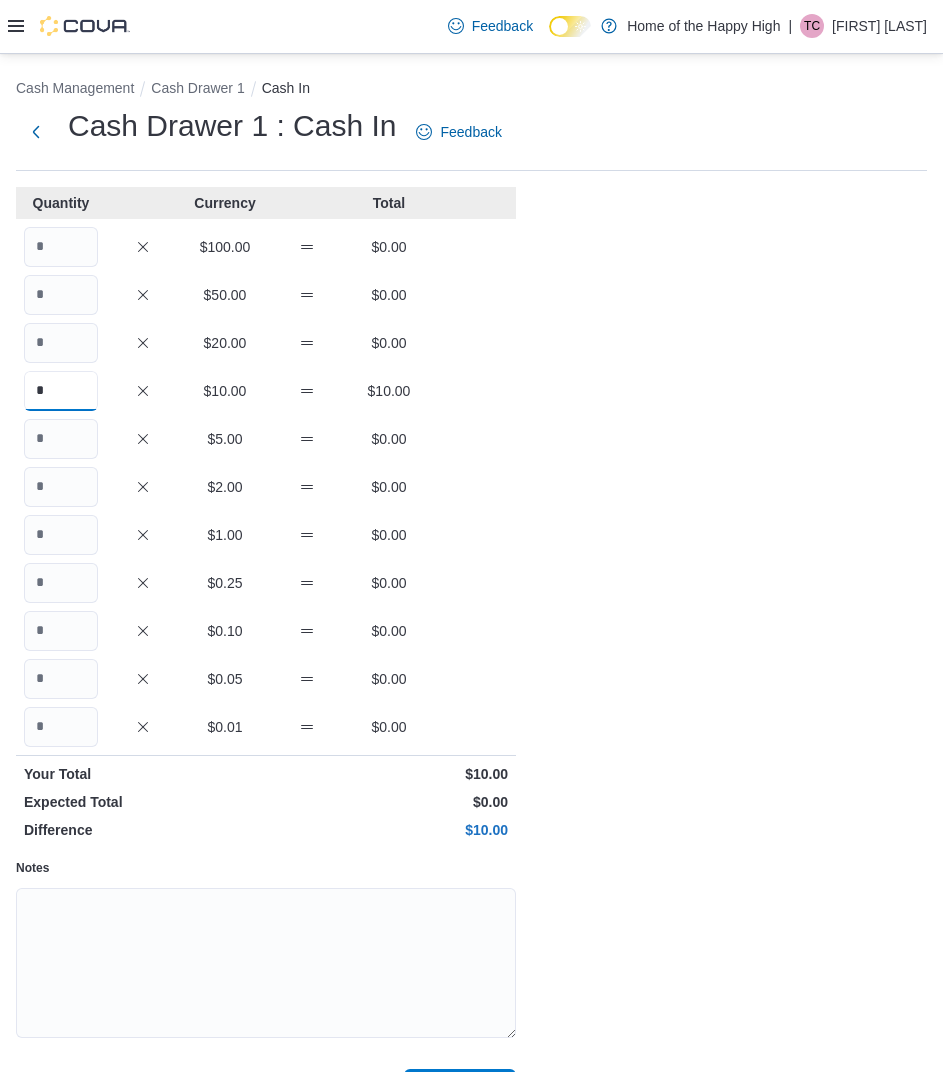 type on "*" 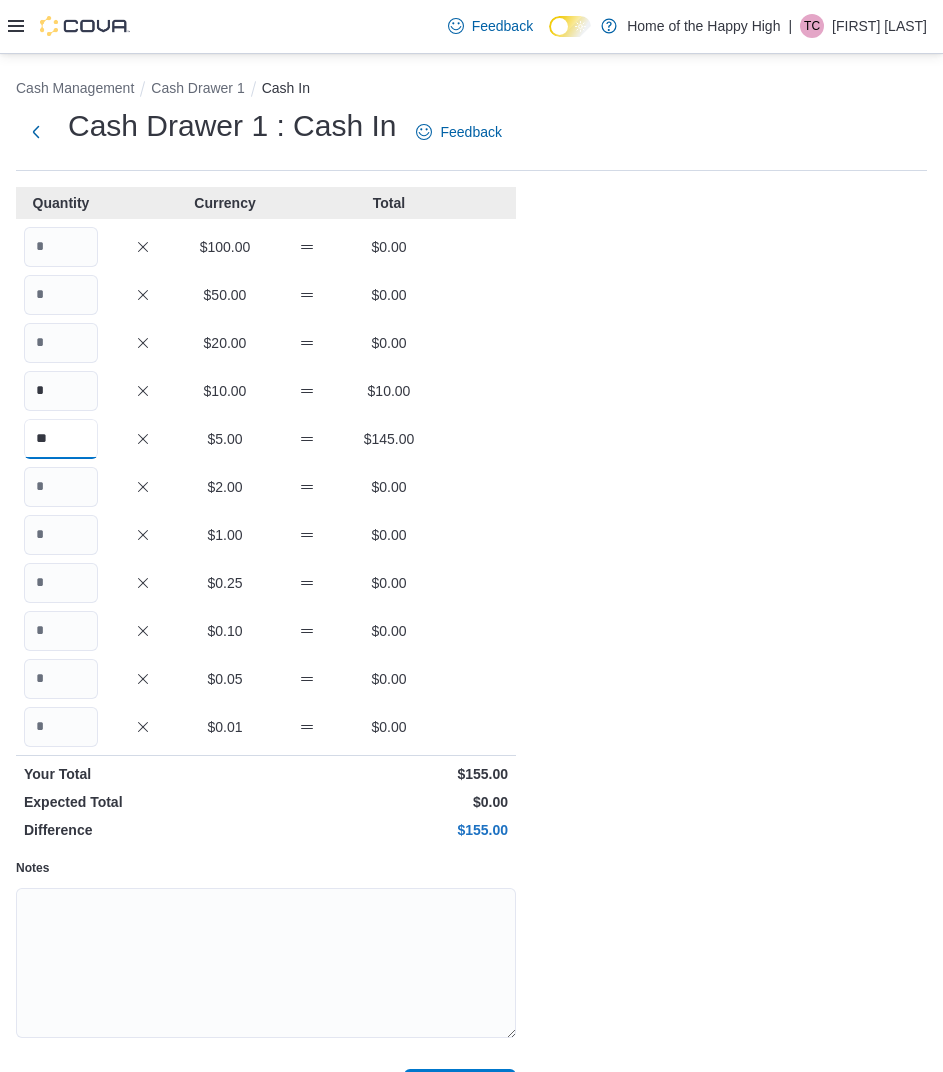 type on "**" 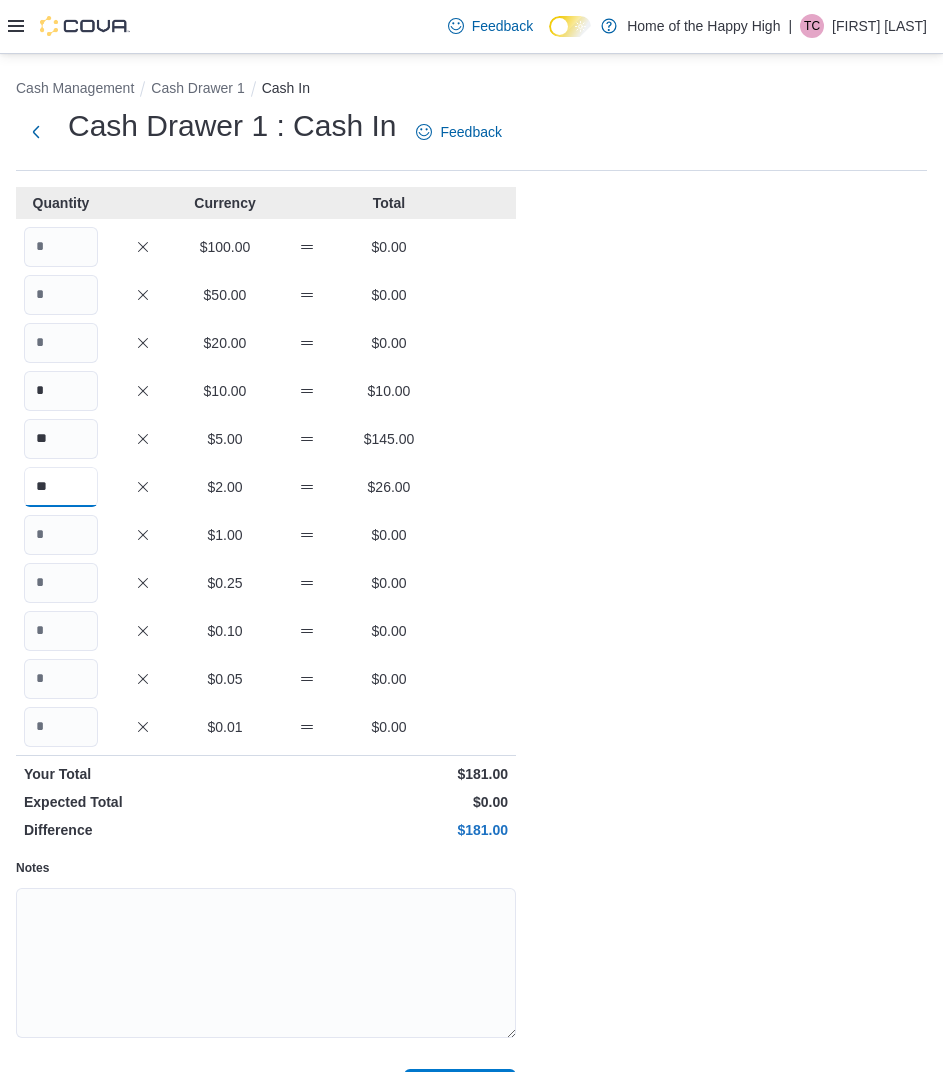 type on "**" 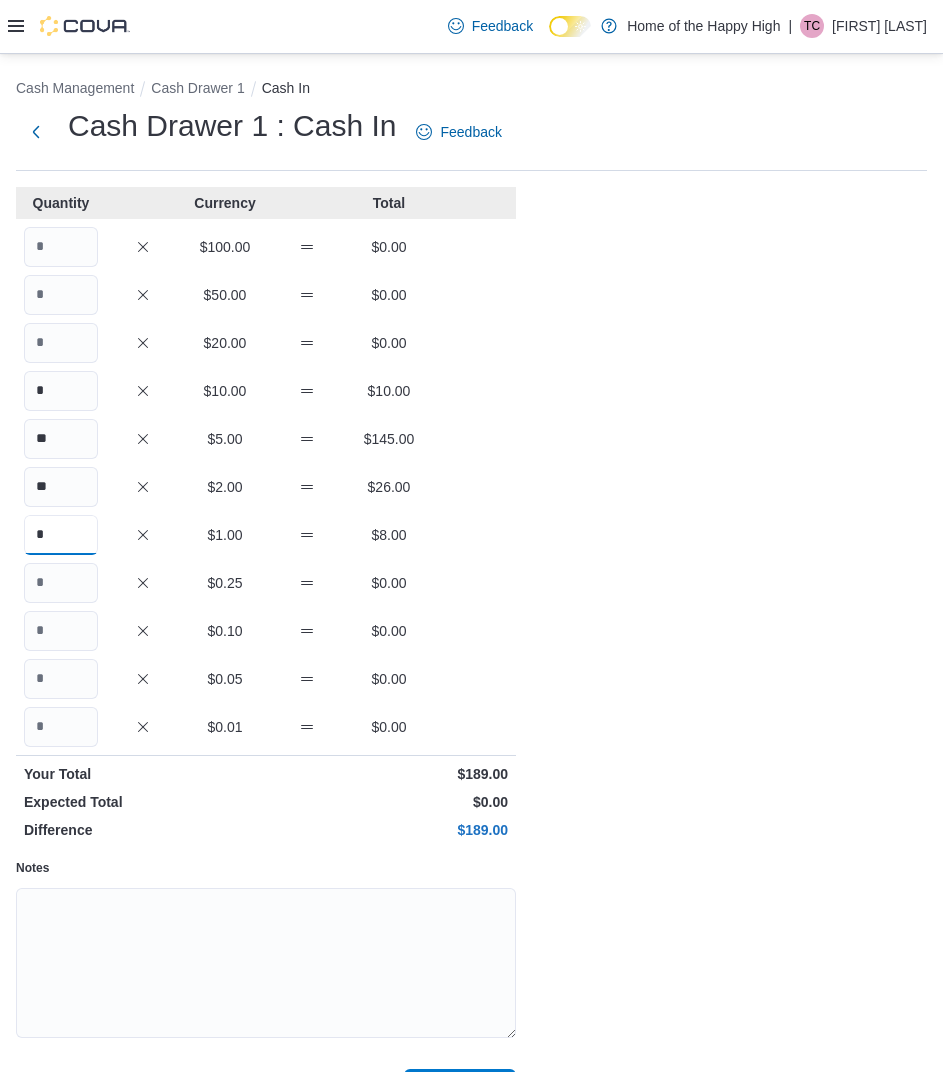 type on "*" 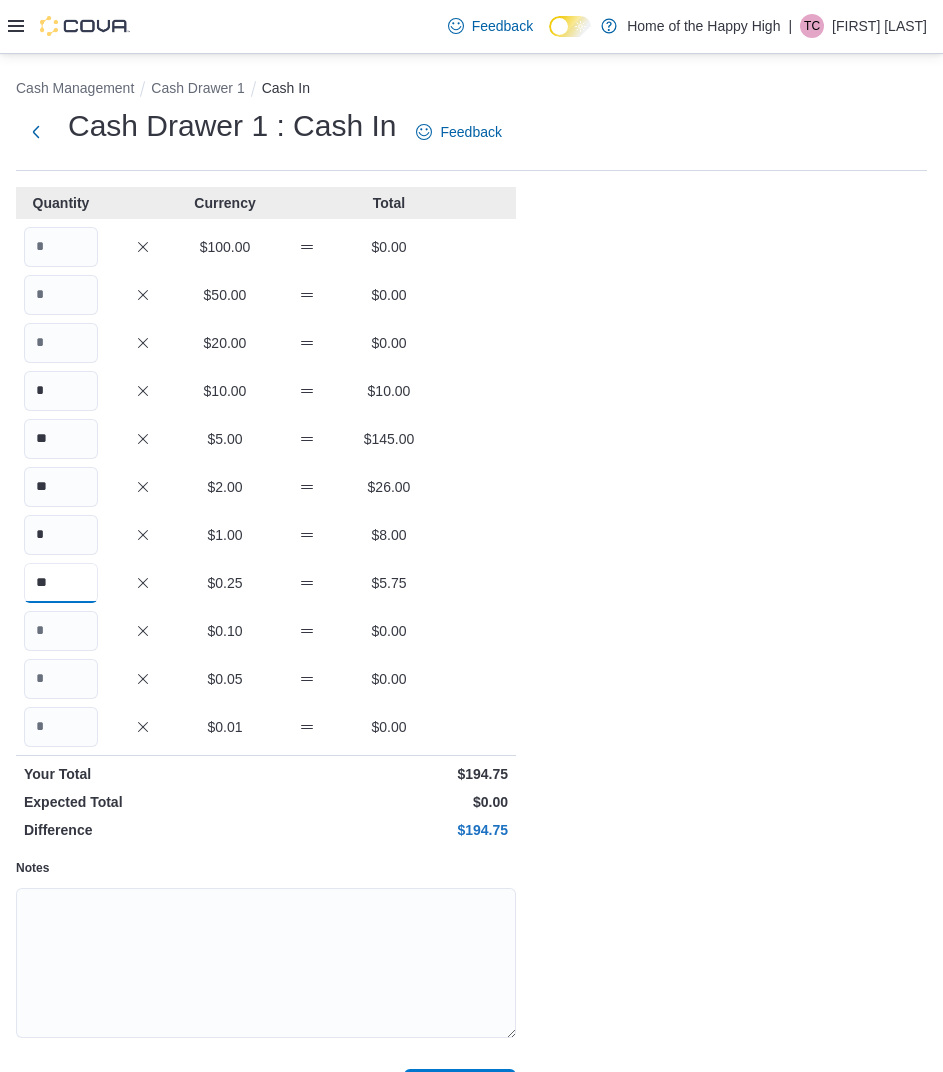 type on "**" 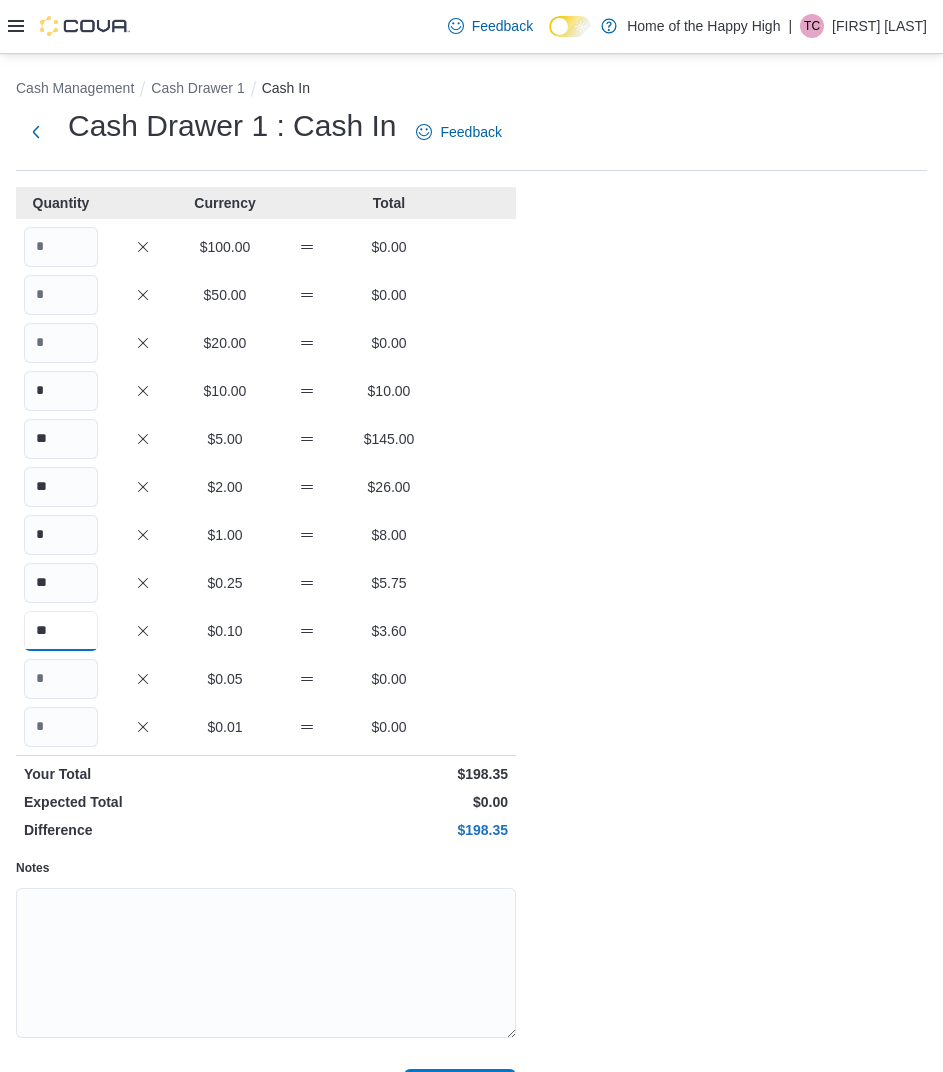 type on "**" 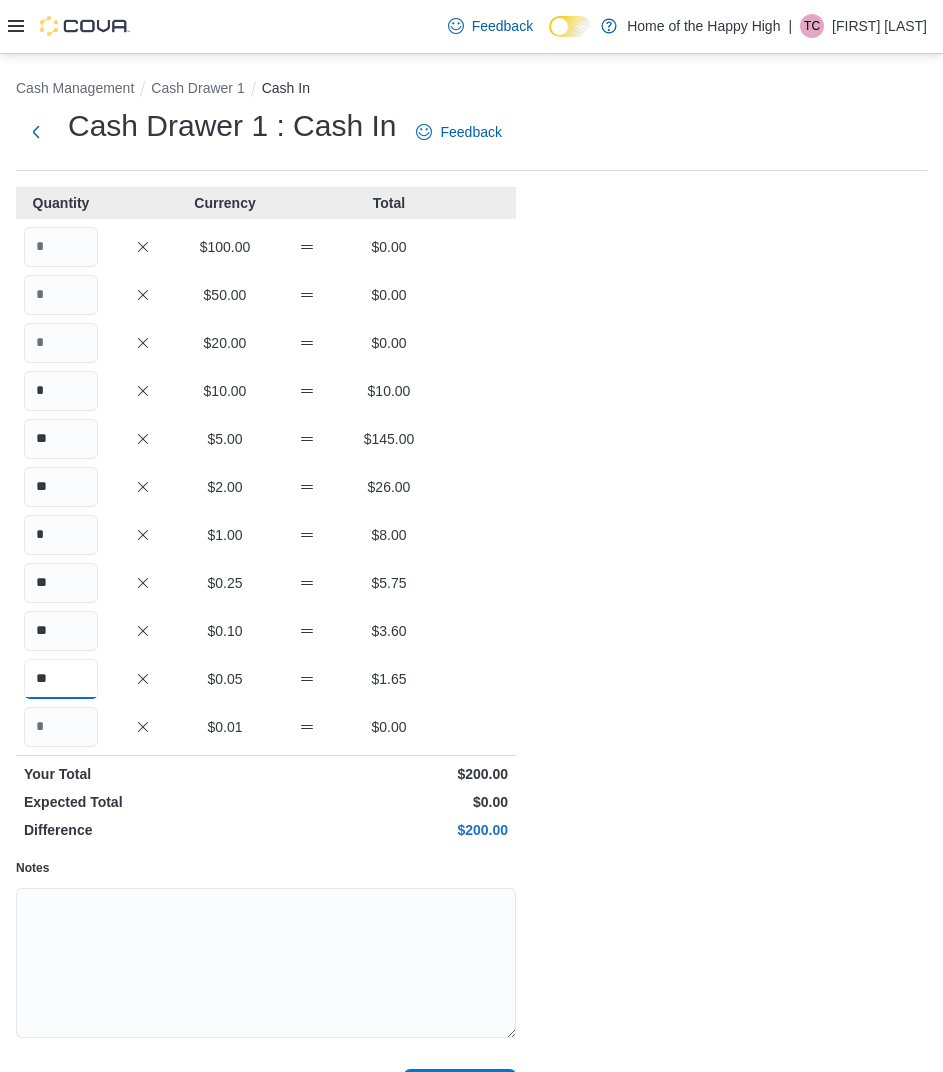 type on "**" 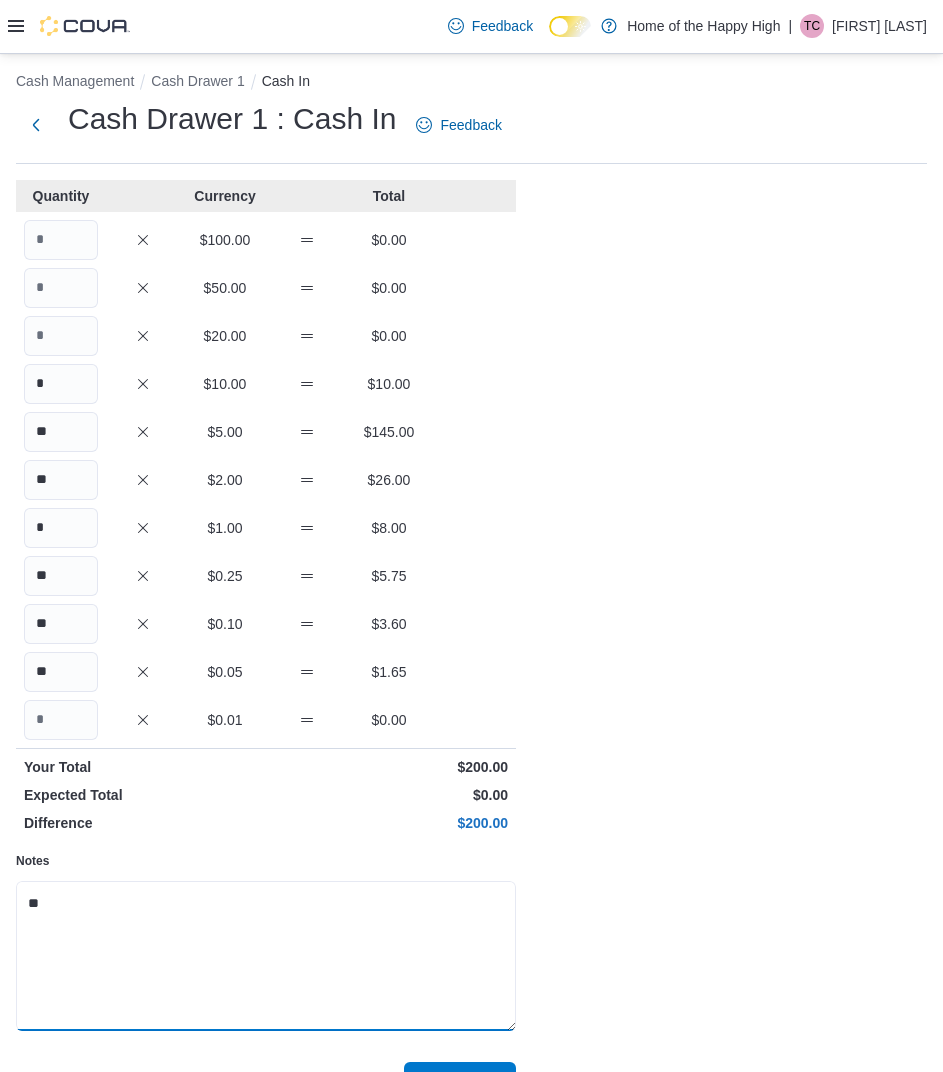 scroll, scrollTop: 53, scrollLeft: 0, axis: vertical 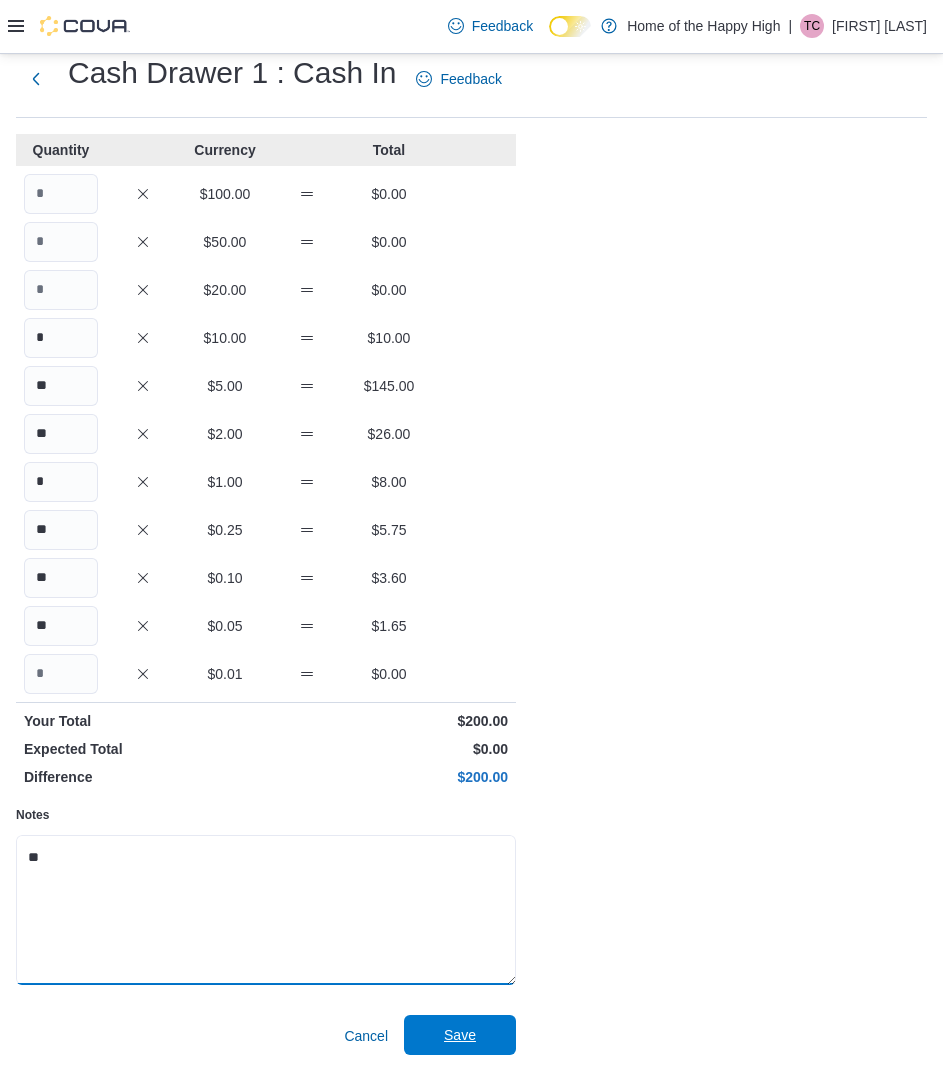type on "**" 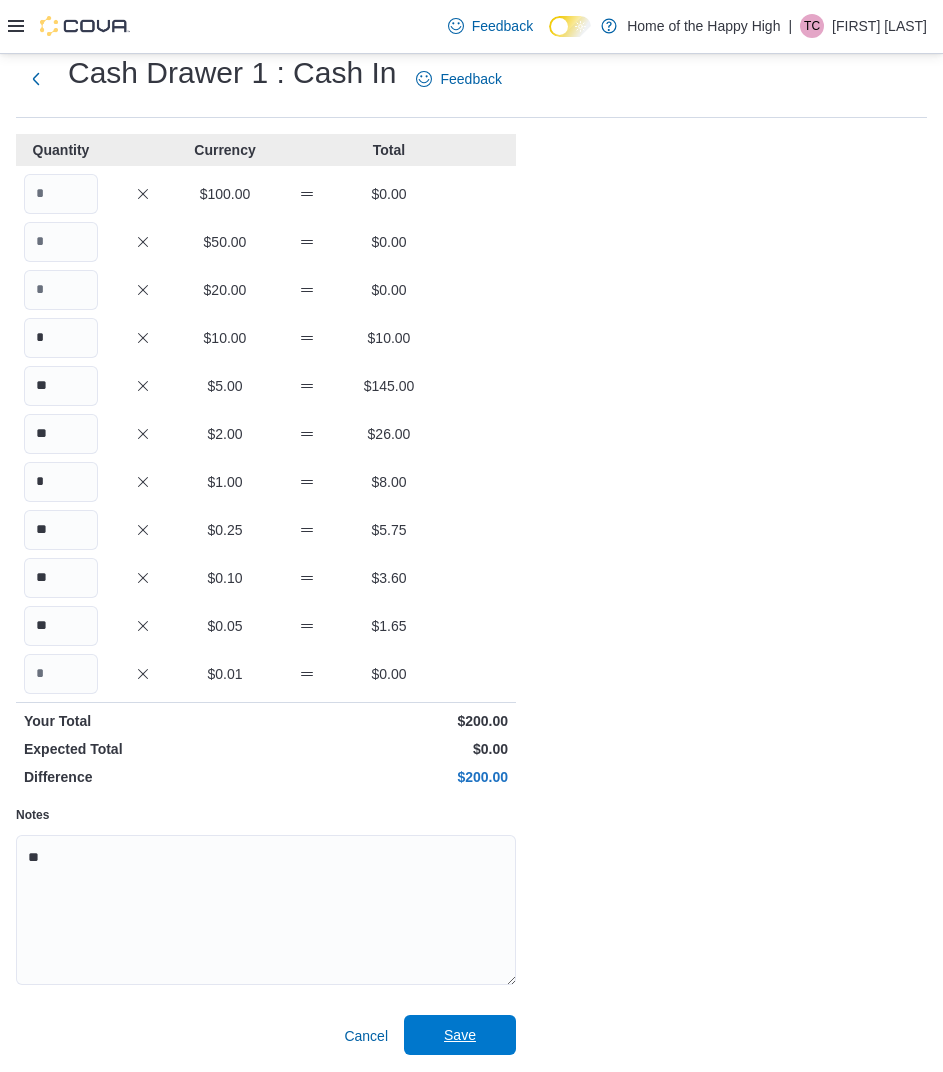 click on "Save" at bounding box center [460, 1035] 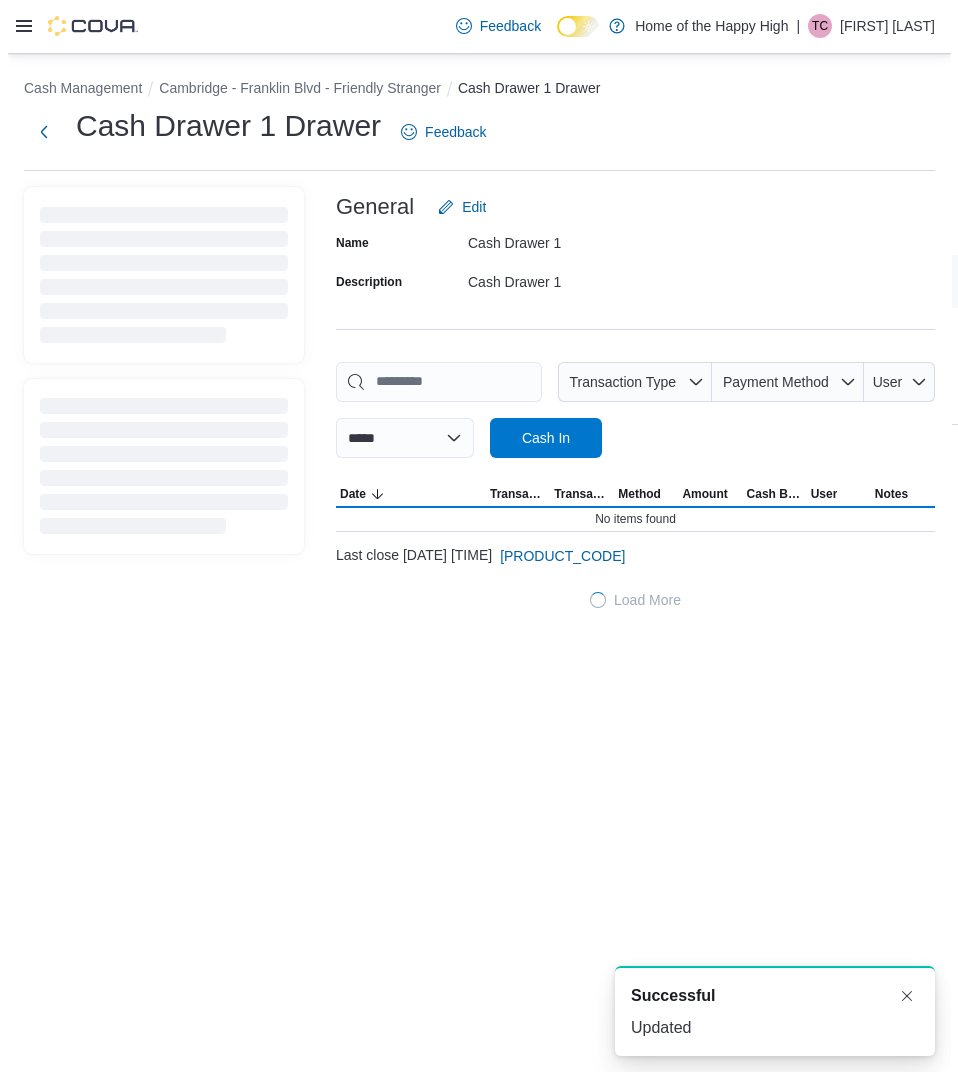 scroll, scrollTop: 0, scrollLeft: 0, axis: both 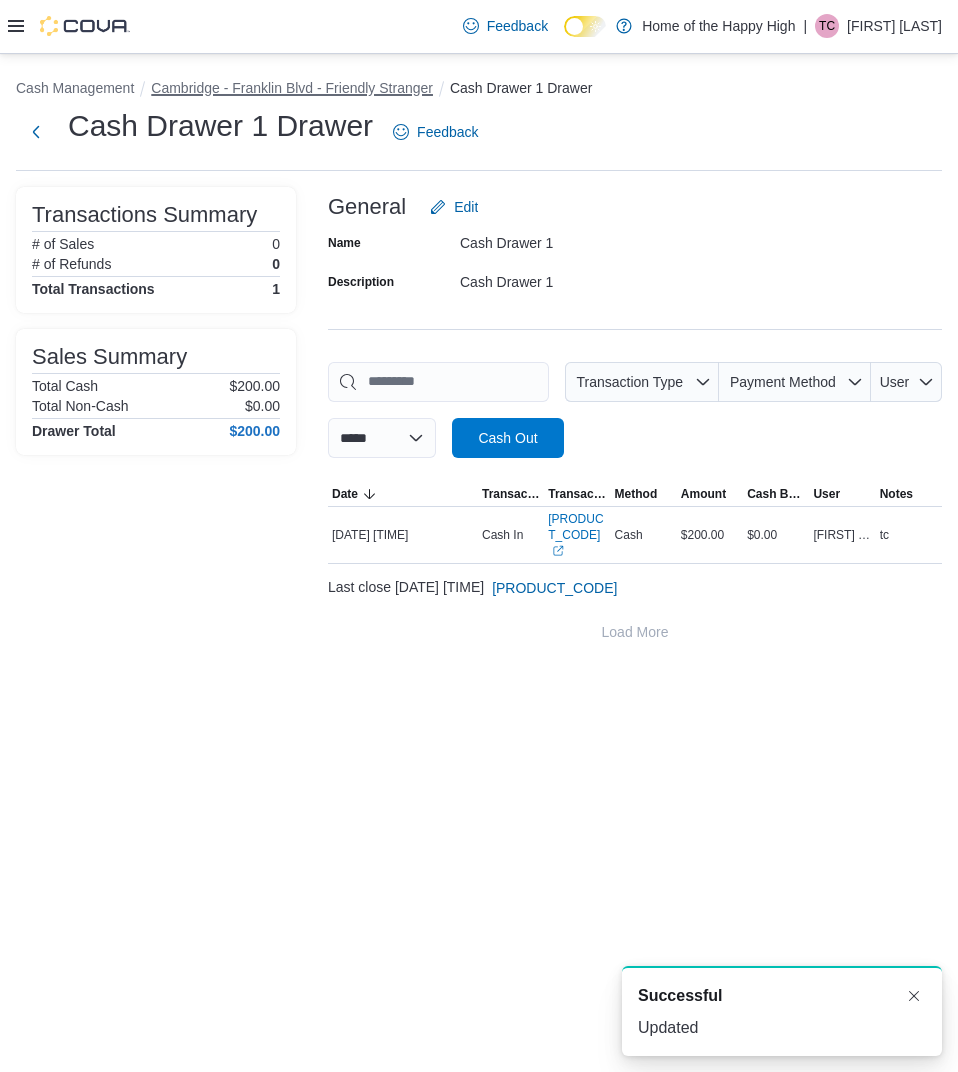 click on "Cambridge - Franklin Blvd - Friendly Stranger" at bounding box center (292, 88) 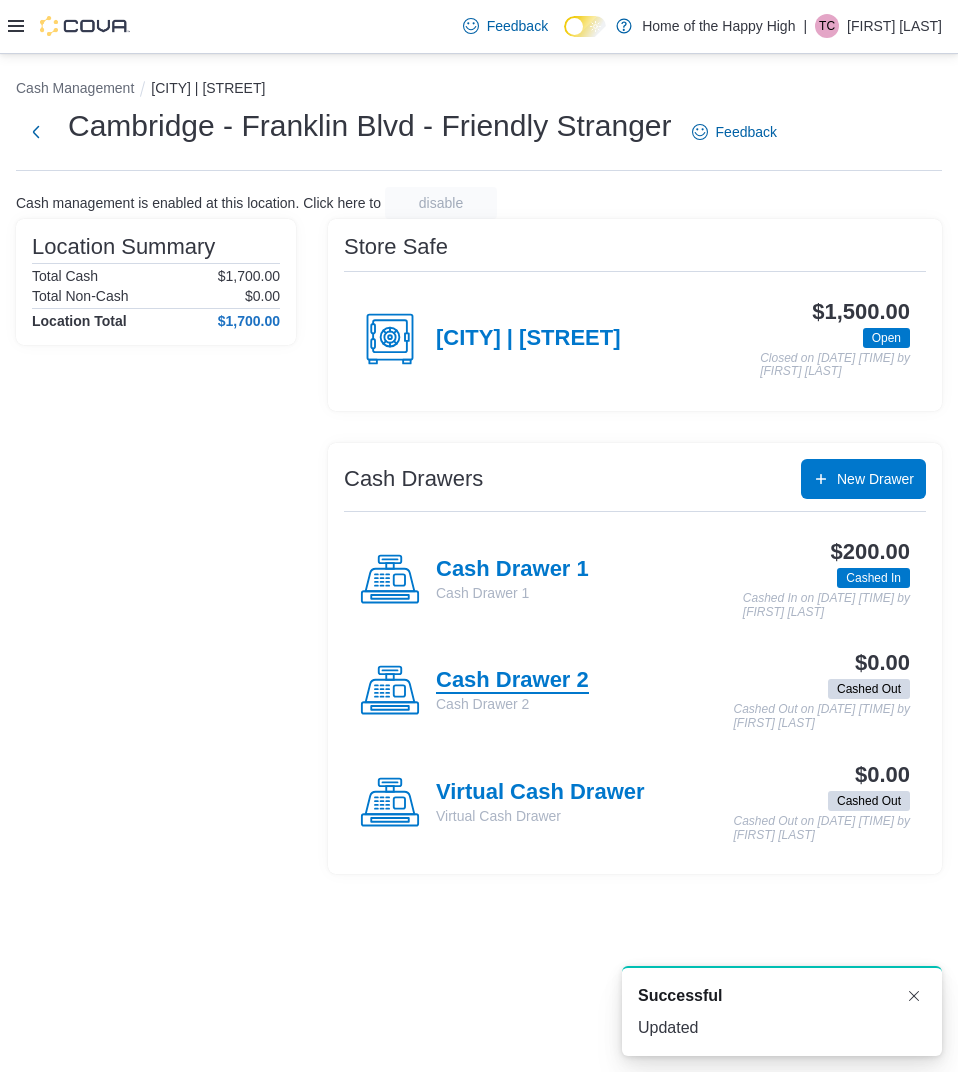click on "Cash Drawer 2" at bounding box center (512, 681) 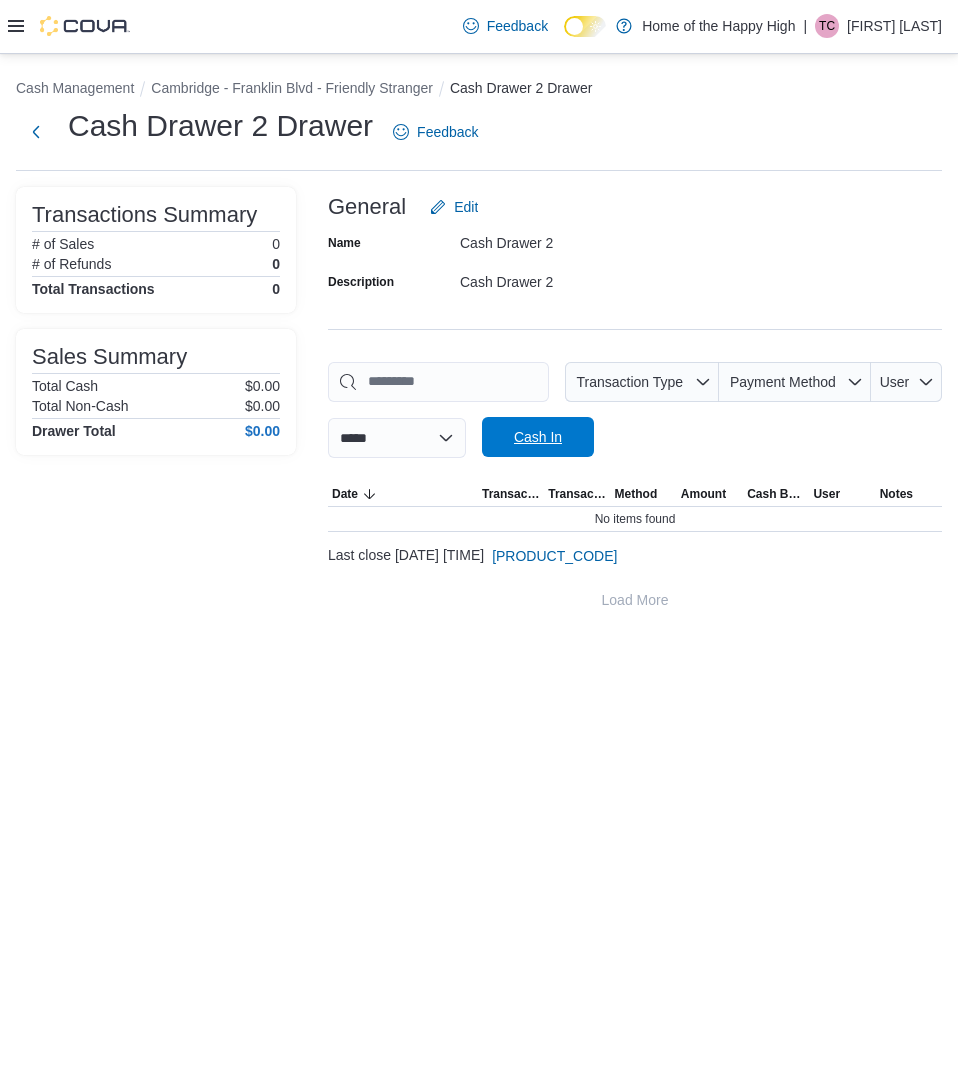 click on "Cash In" at bounding box center (538, 437) 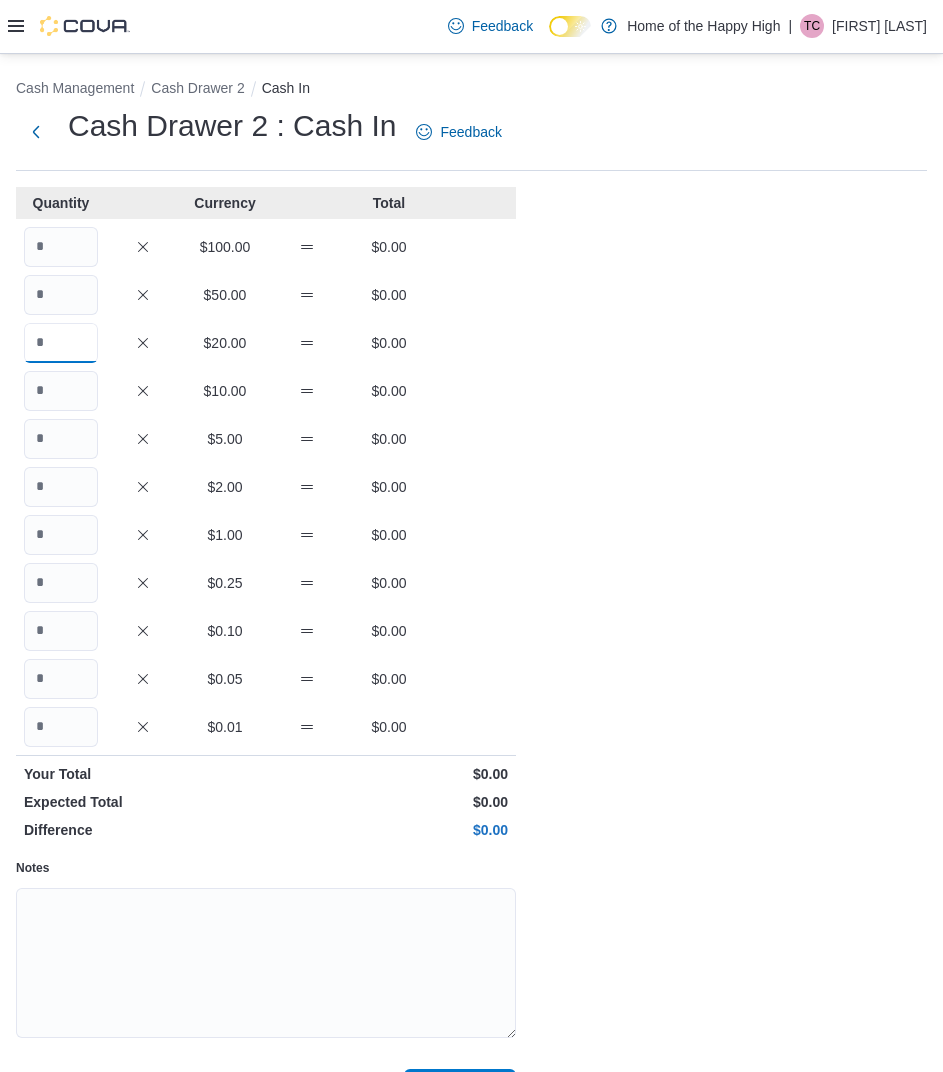 click at bounding box center [61, 343] 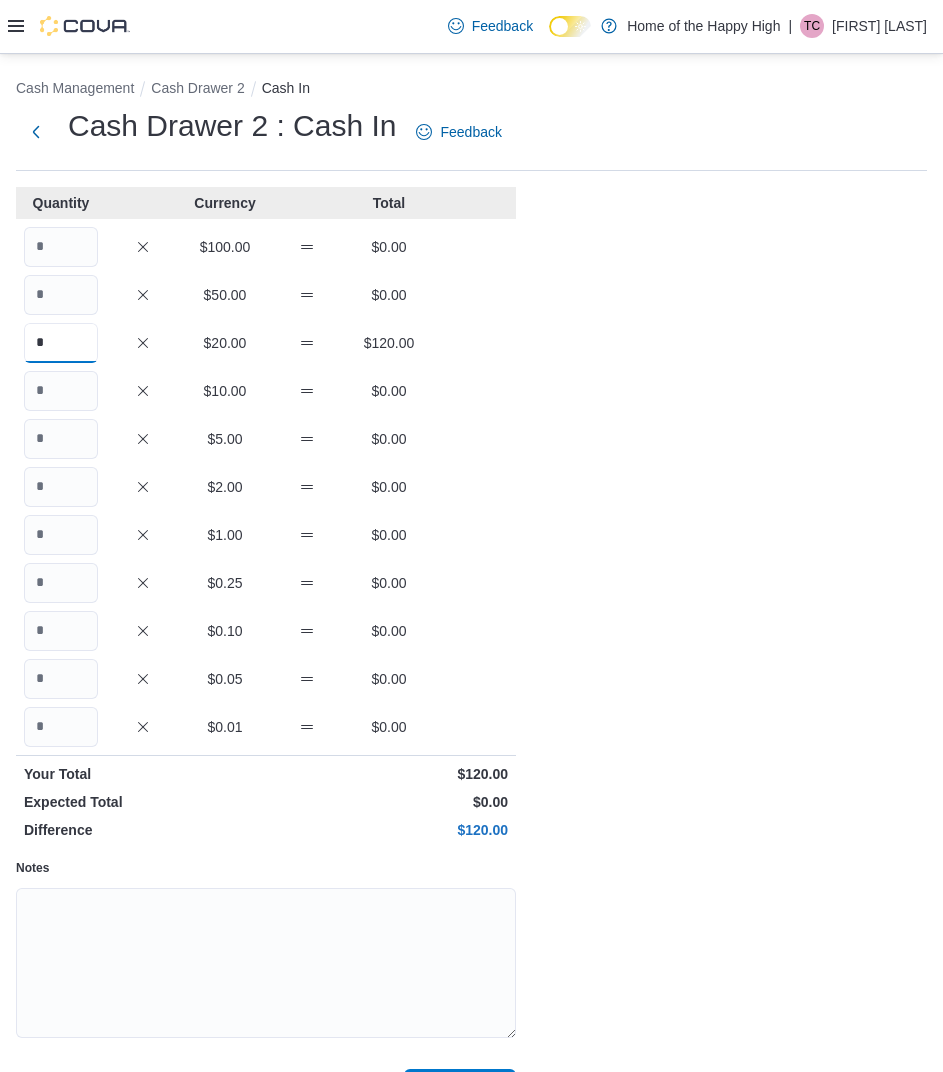 type on "*" 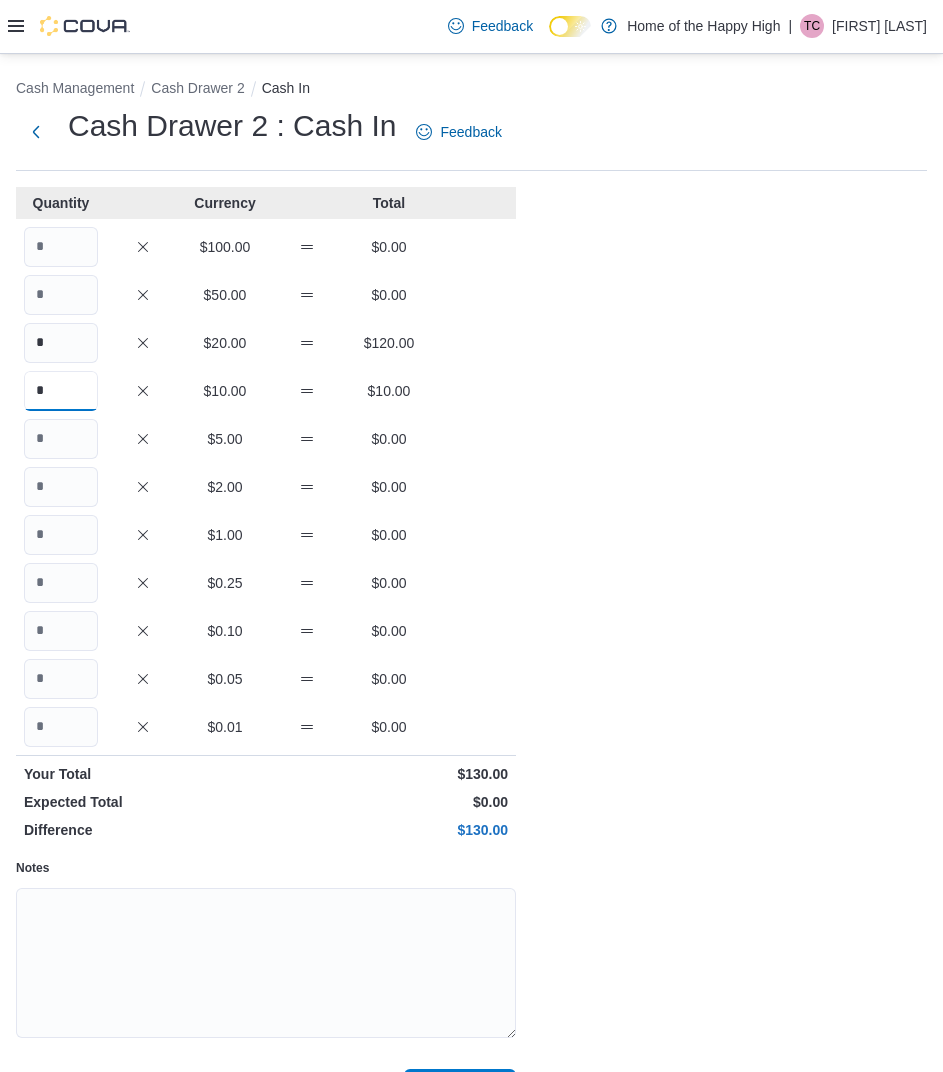 type on "*" 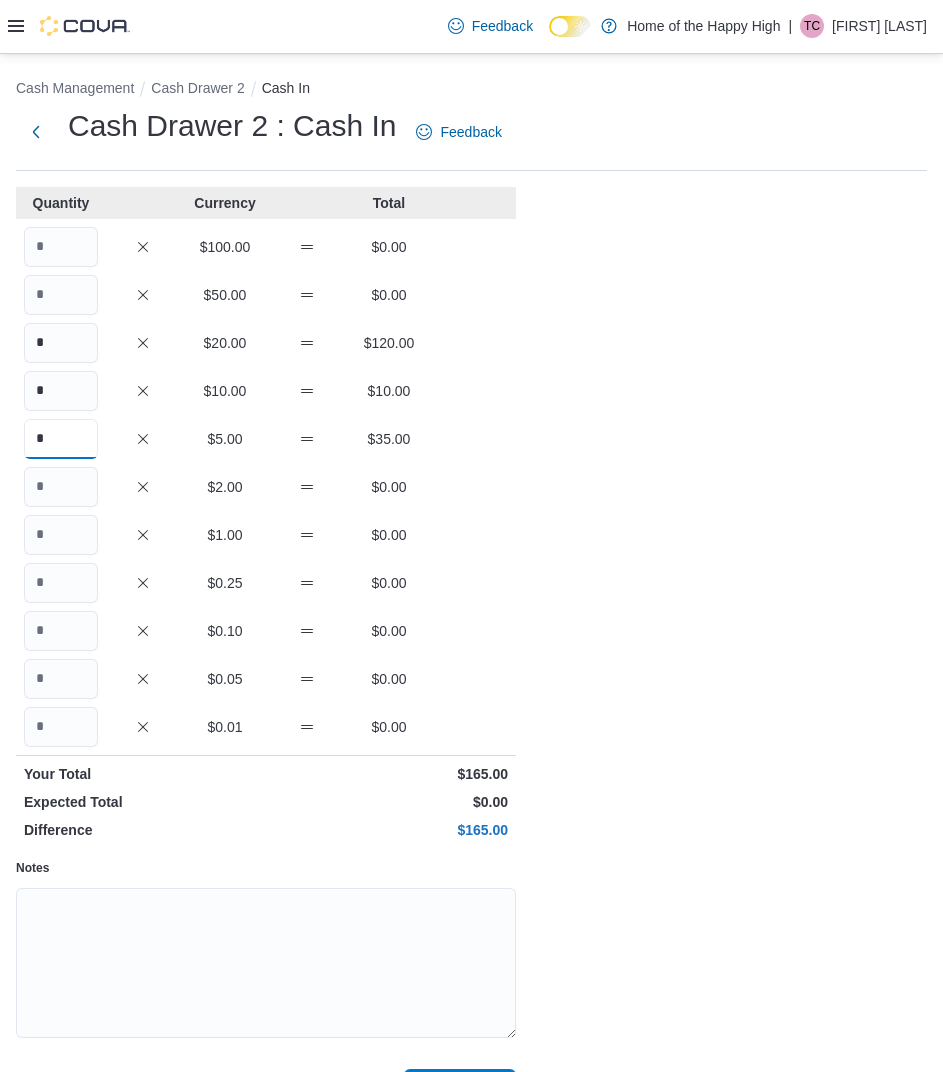 type on "*" 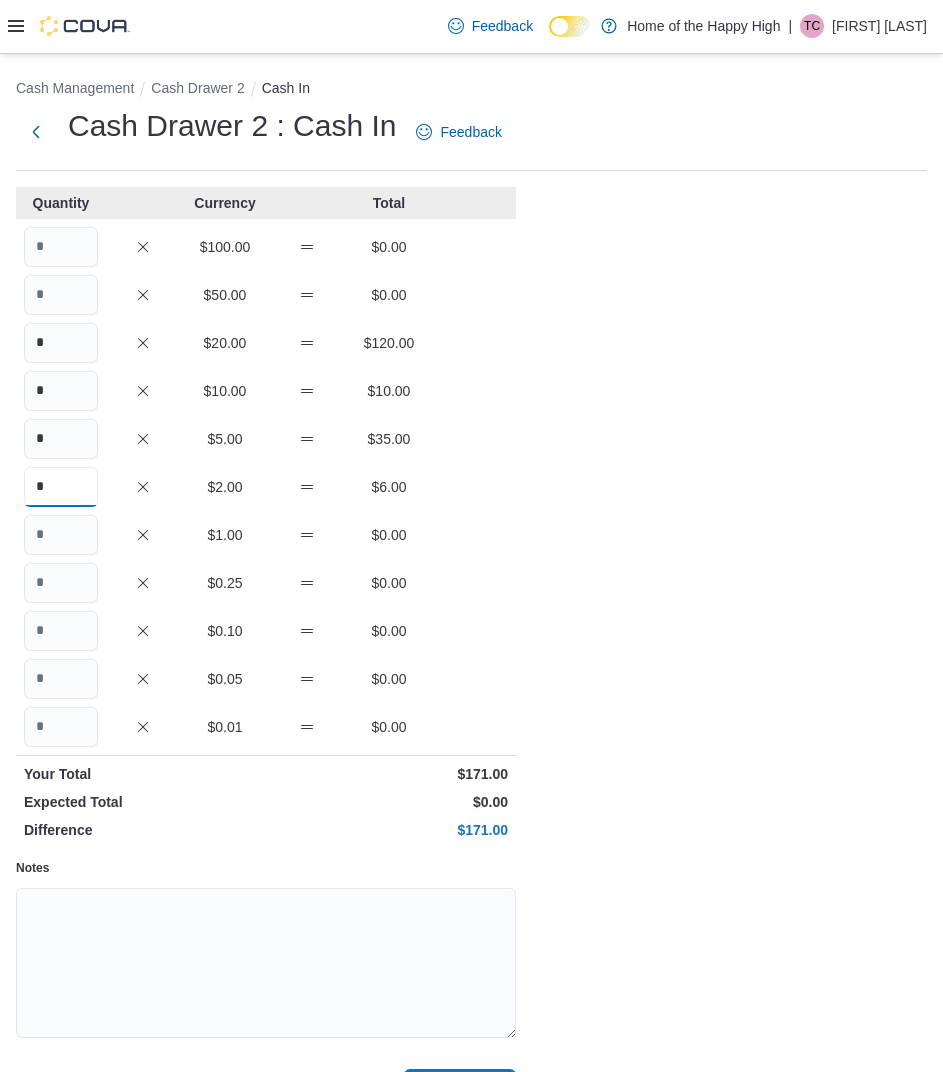 type on "*" 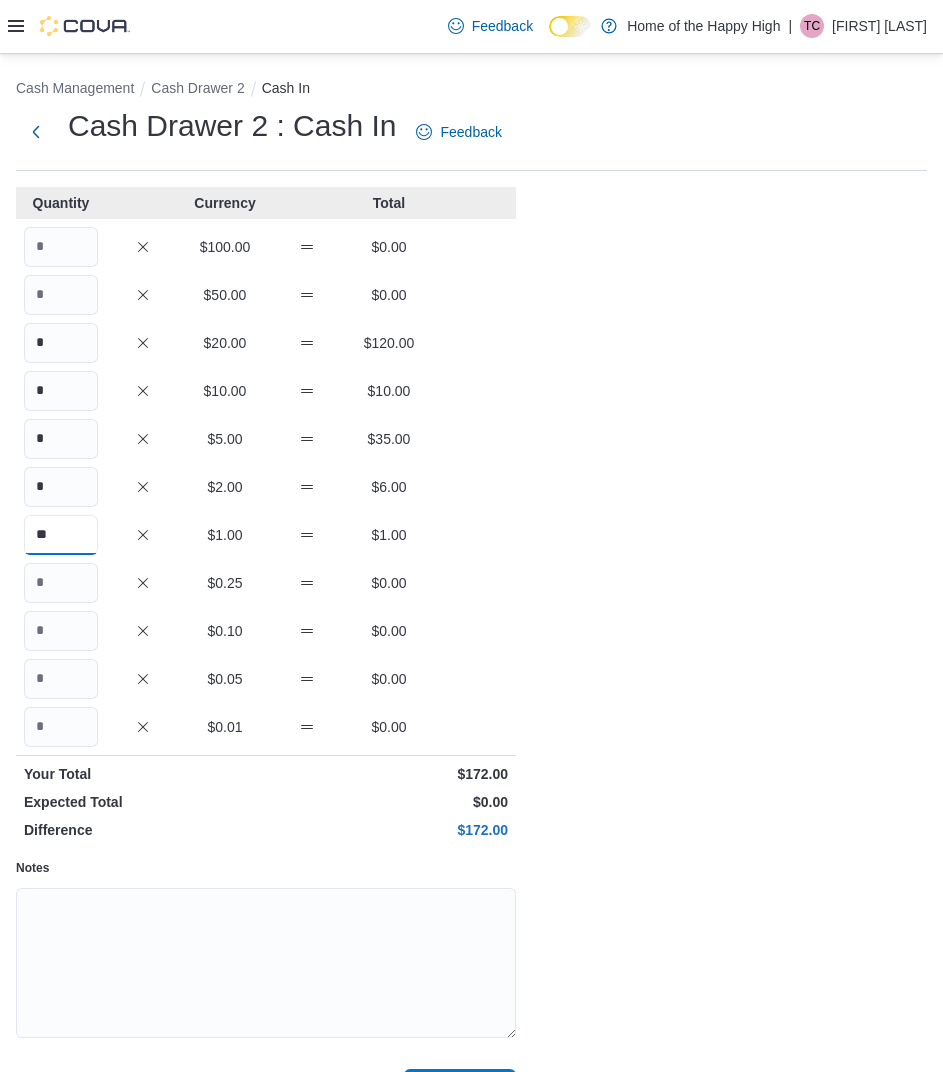type on "**" 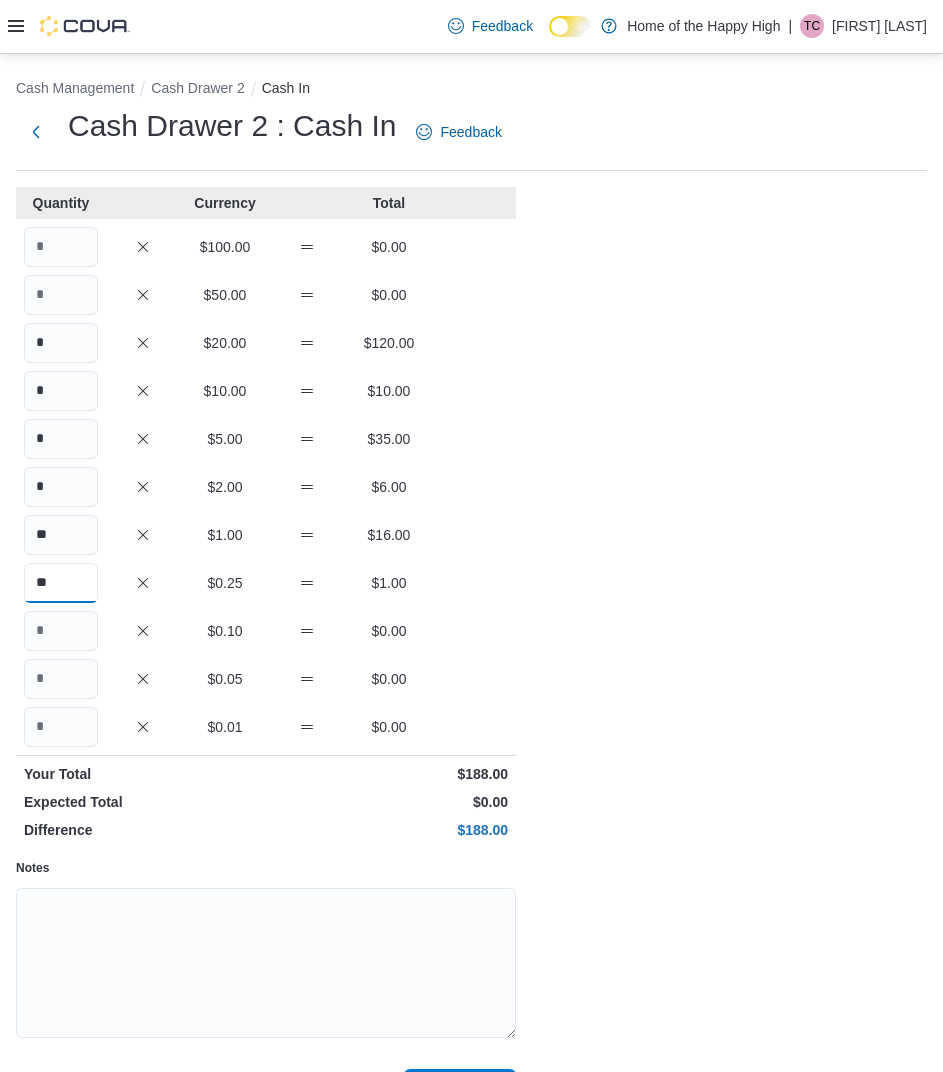 type on "**" 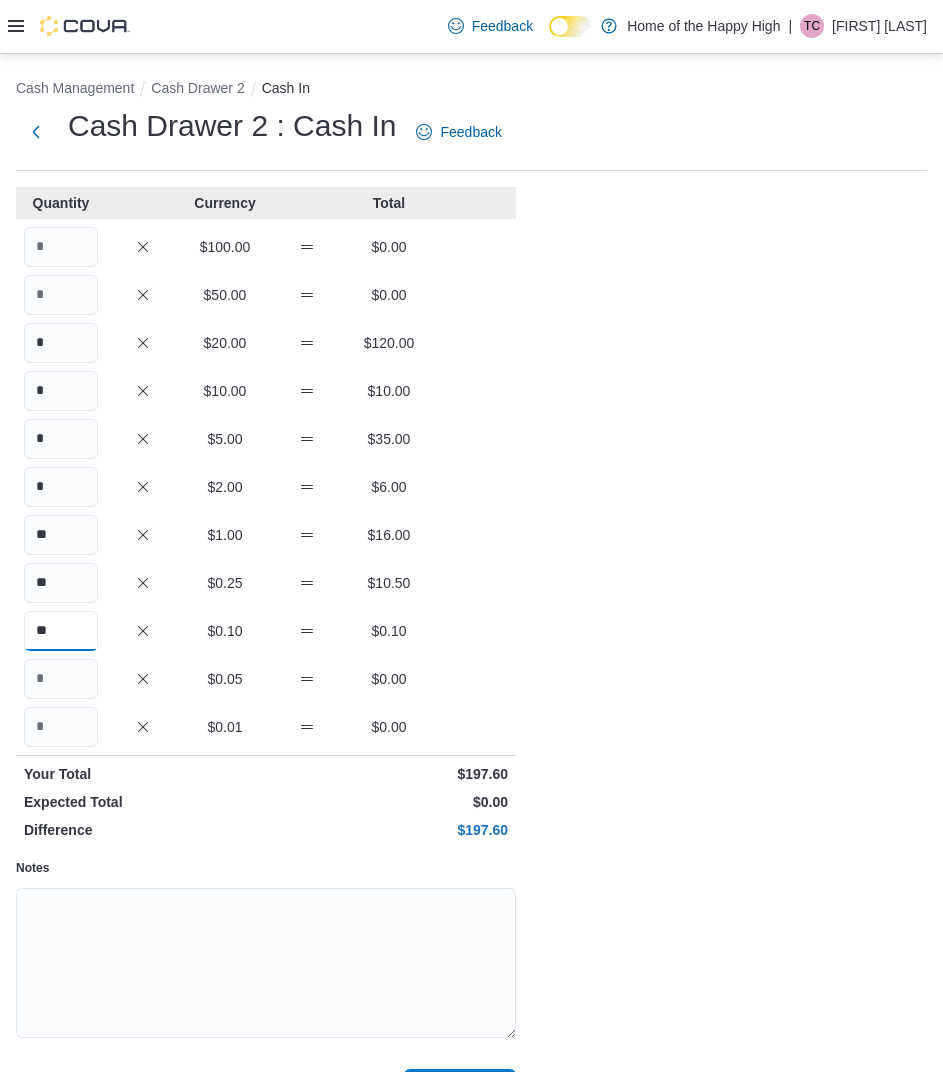 type on "**" 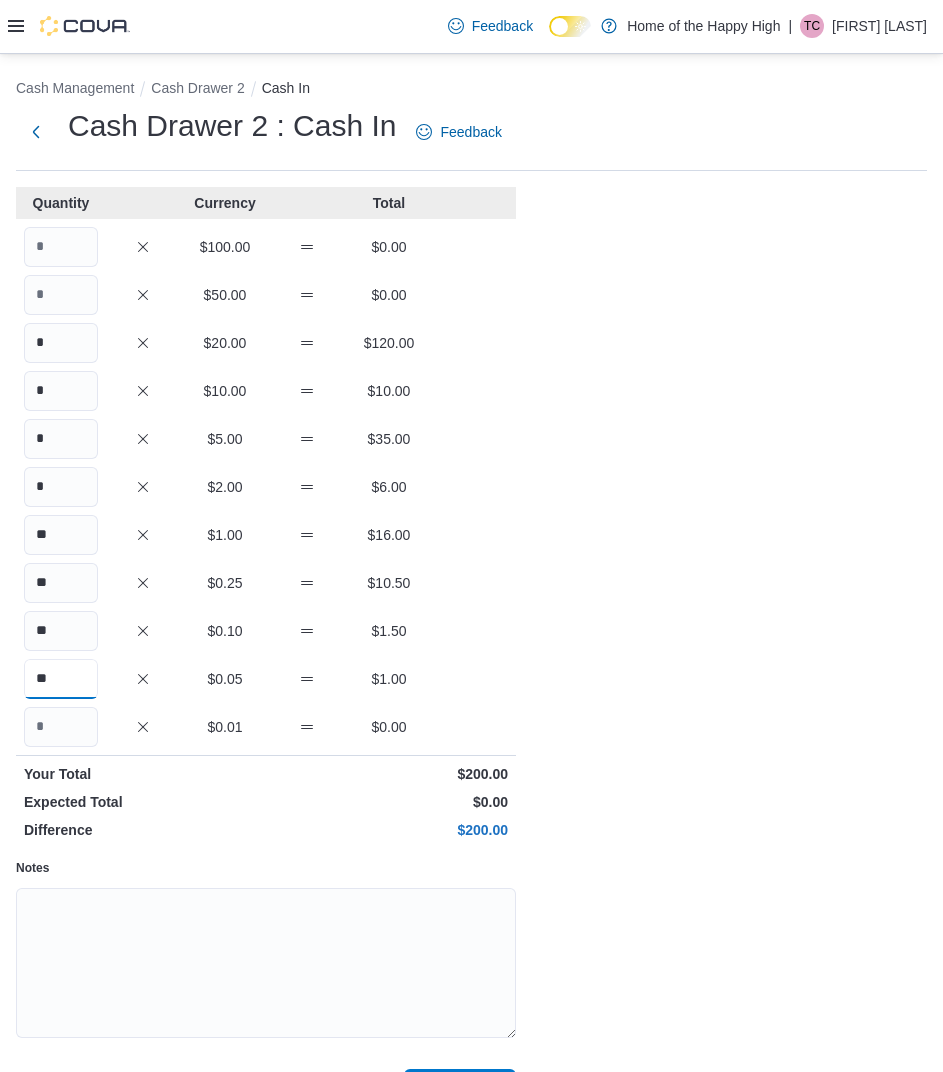 type on "**" 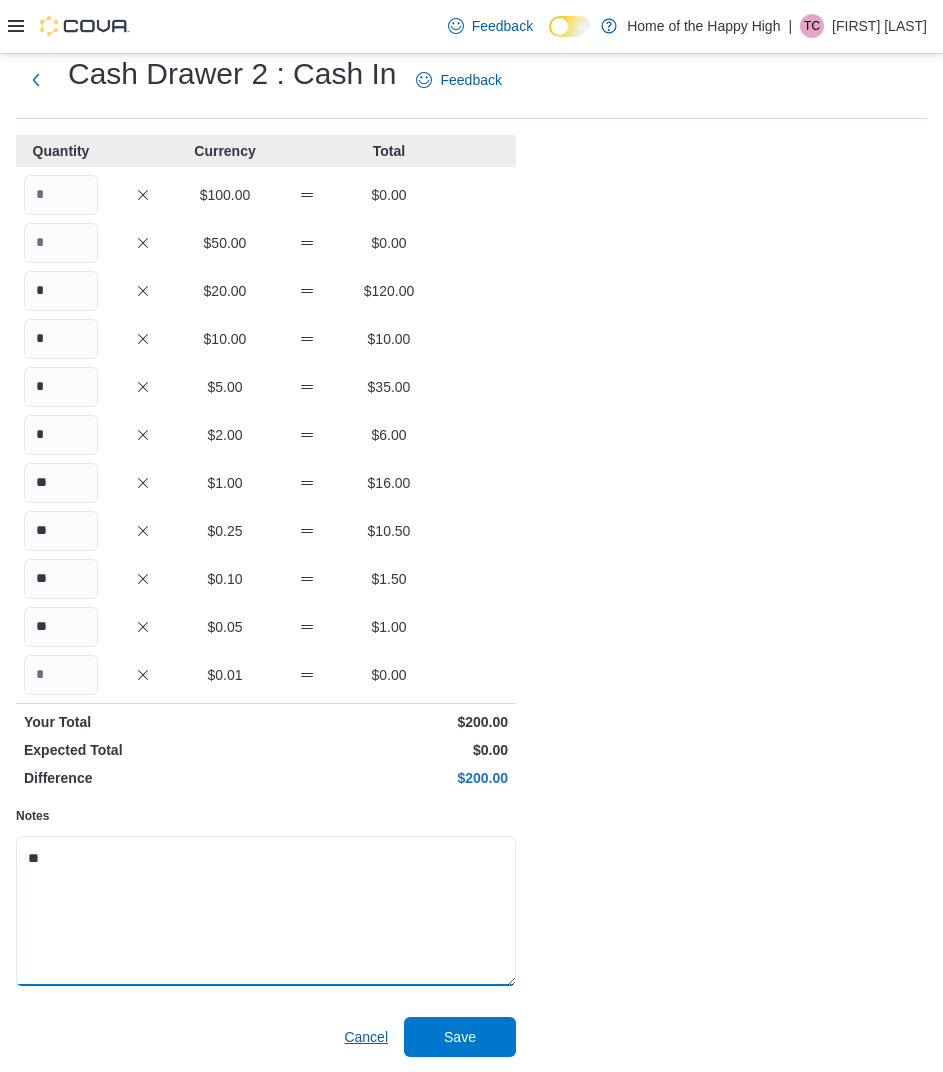 scroll, scrollTop: 53, scrollLeft: 0, axis: vertical 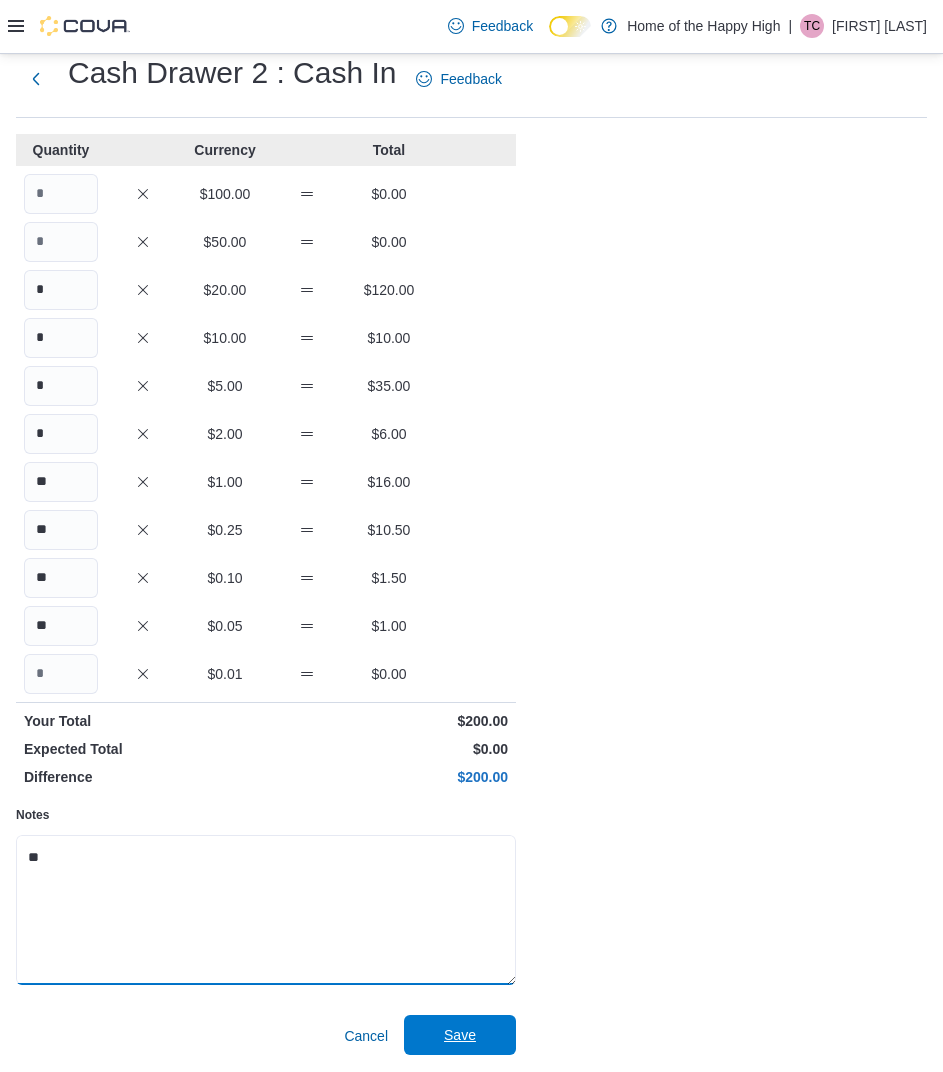 type on "**" 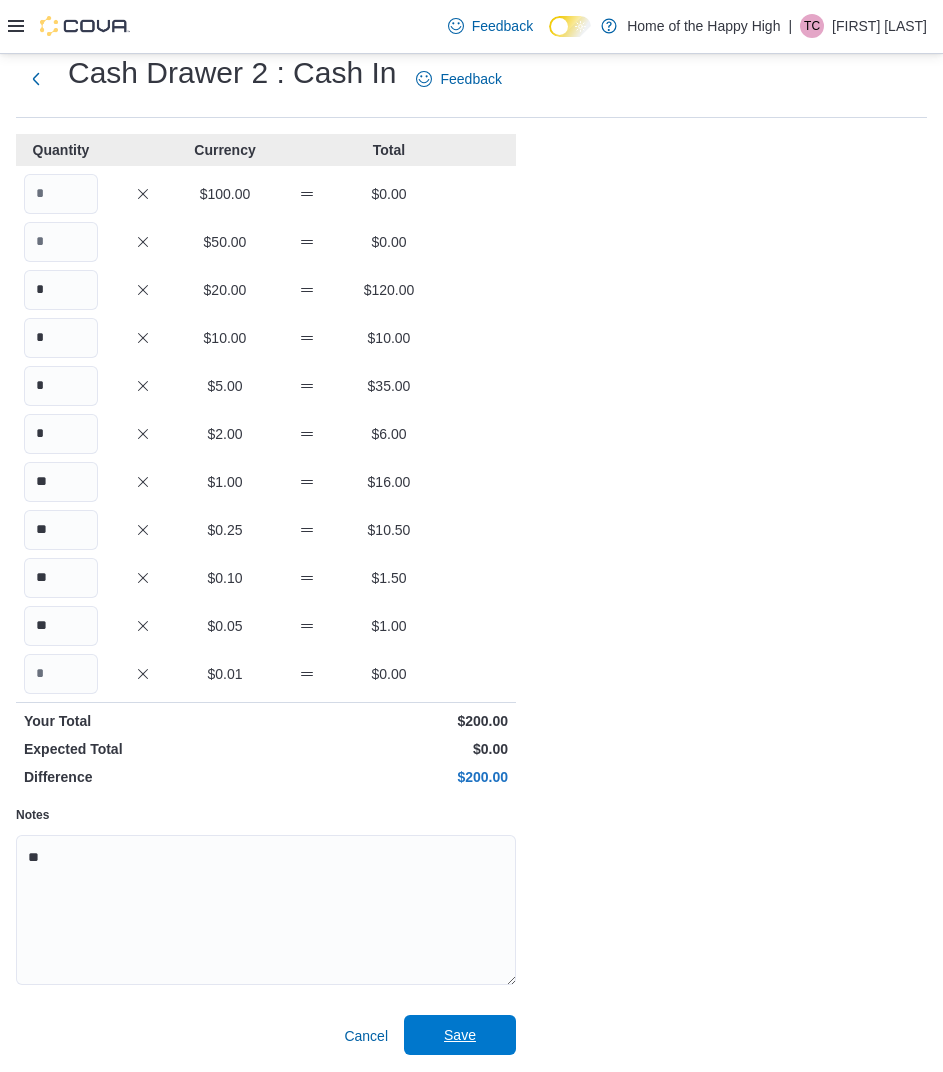 click on "Save" at bounding box center (460, 1035) 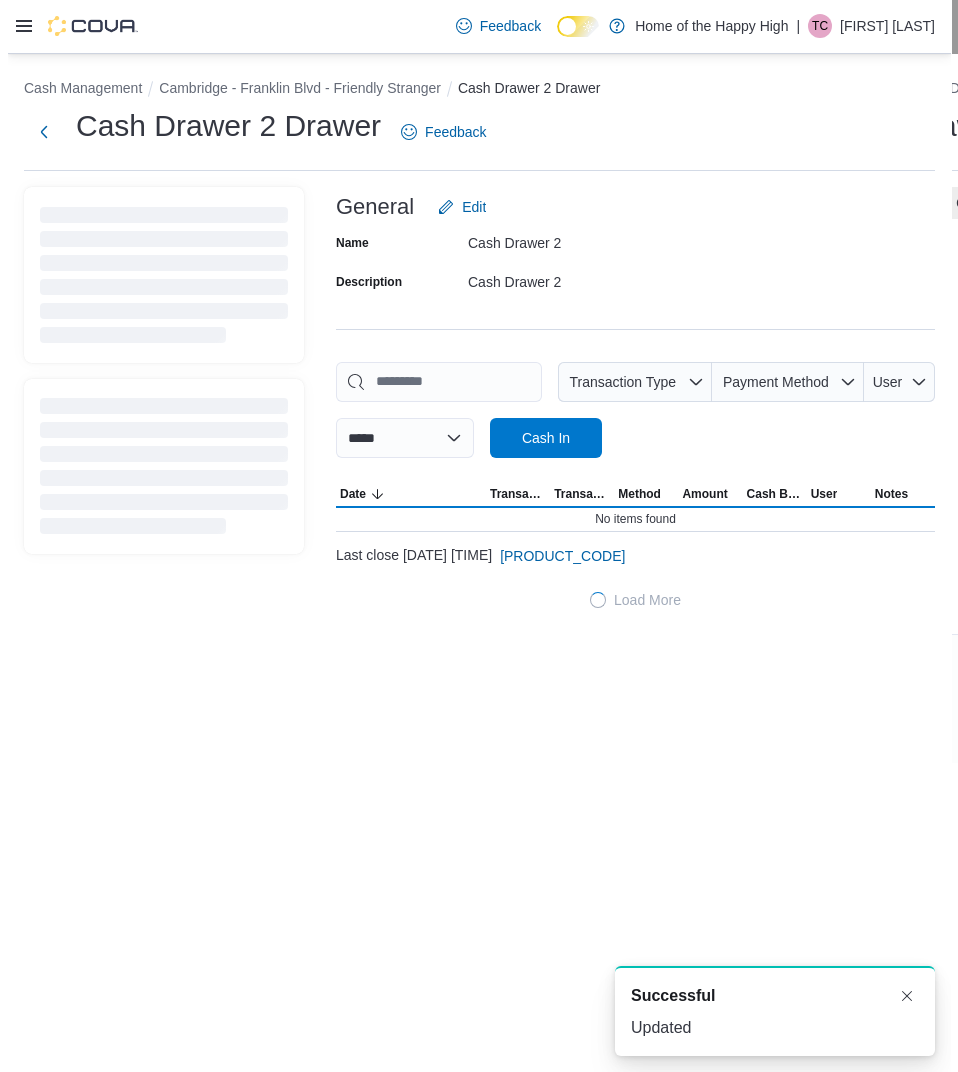 scroll, scrollTop: 0, scrollLeft: 0, axis: both 